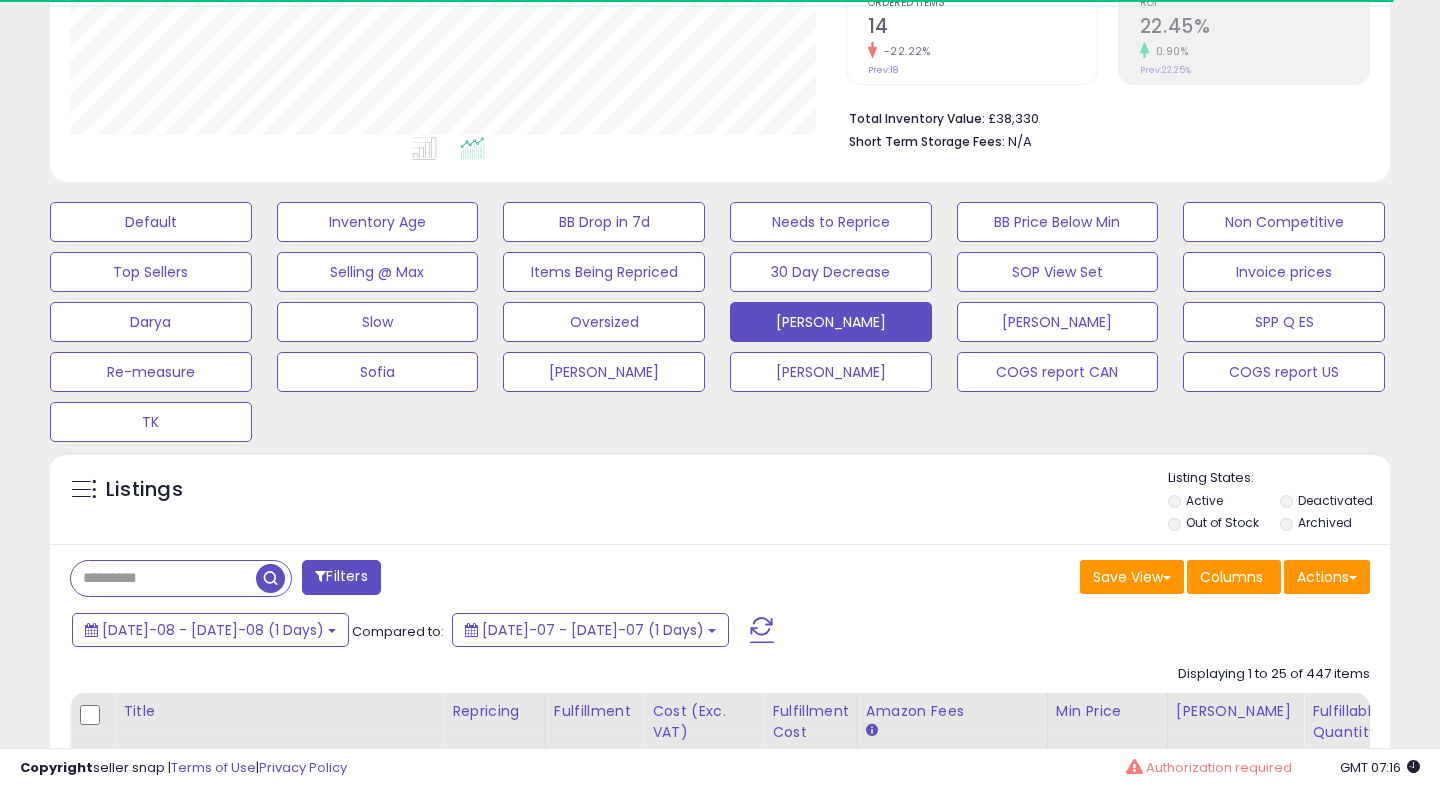 scroll, scrollTop: 428, scrollLeft: 0, axis: vertical 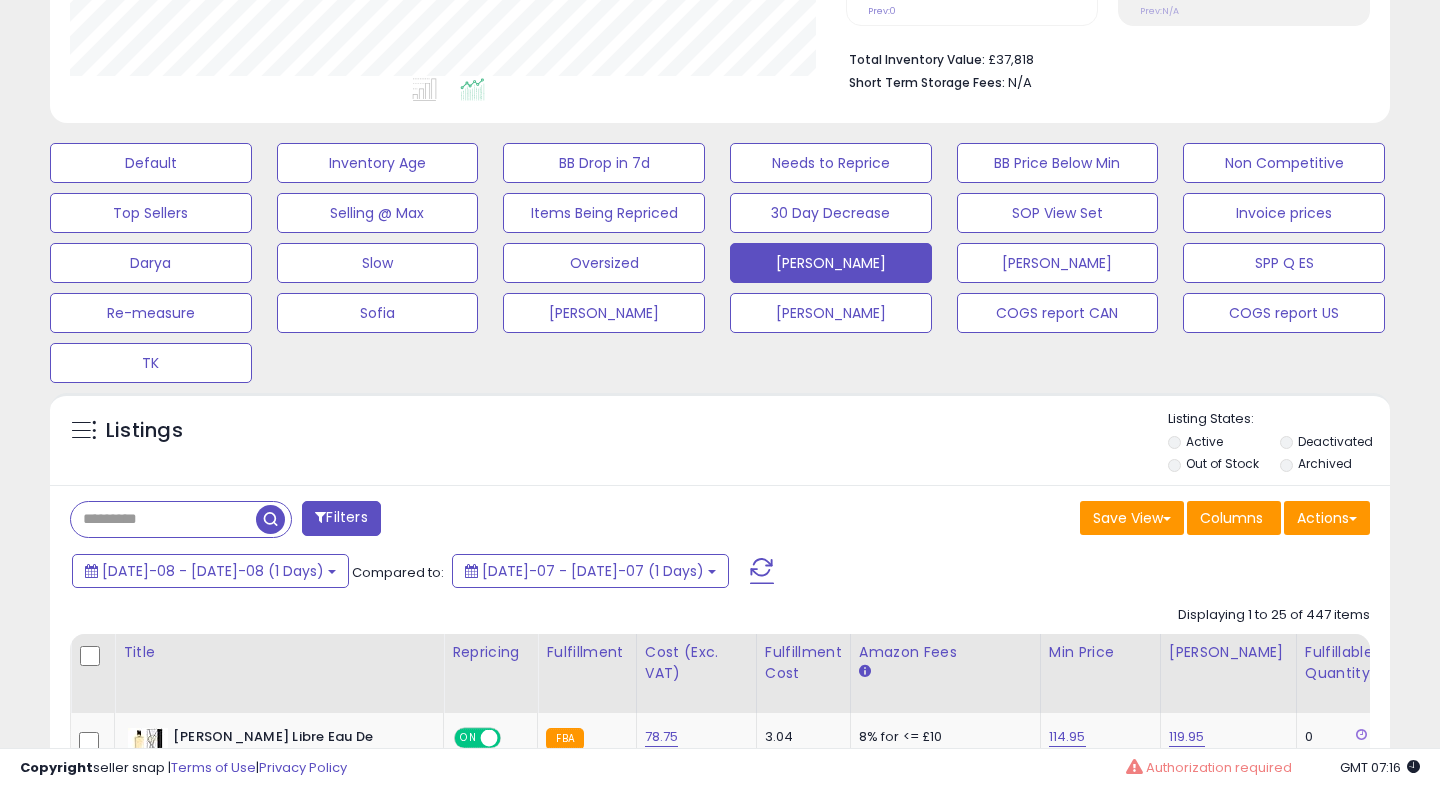 click at bounding box center [762, 571] 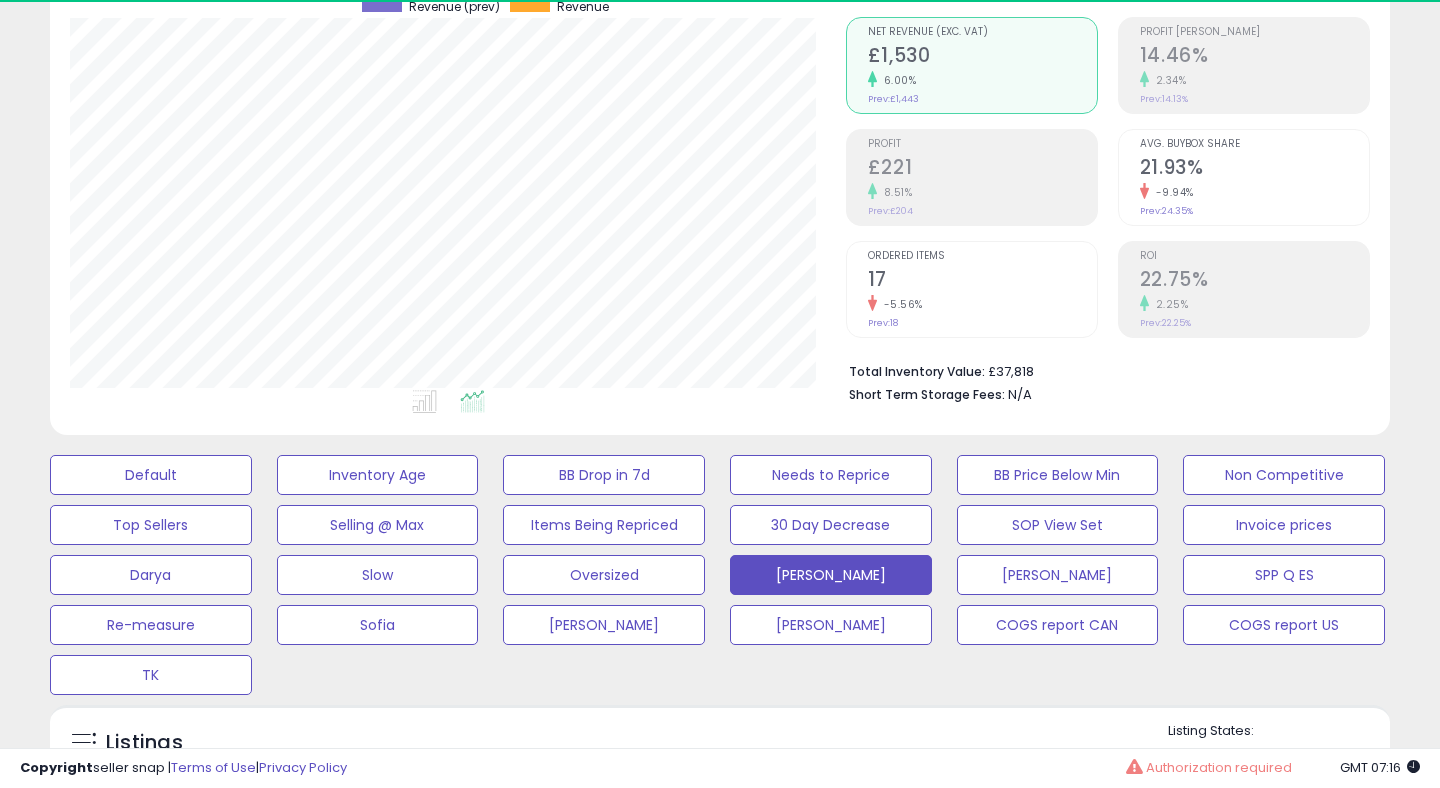 scroll, scrollTop: 0, scrollLeft: 0, axis: both 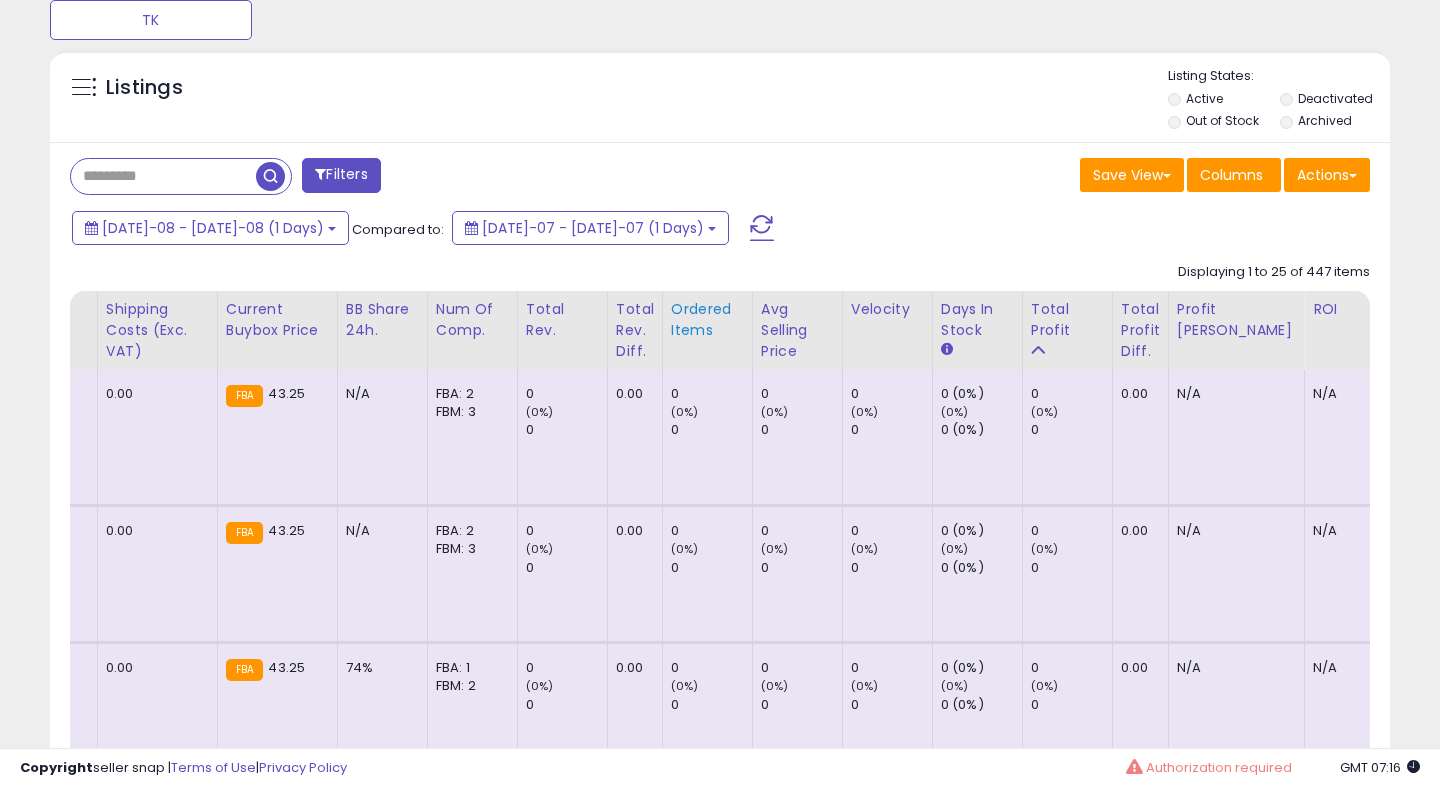 click on "Ordered Items" at bounding box center [707, 320] 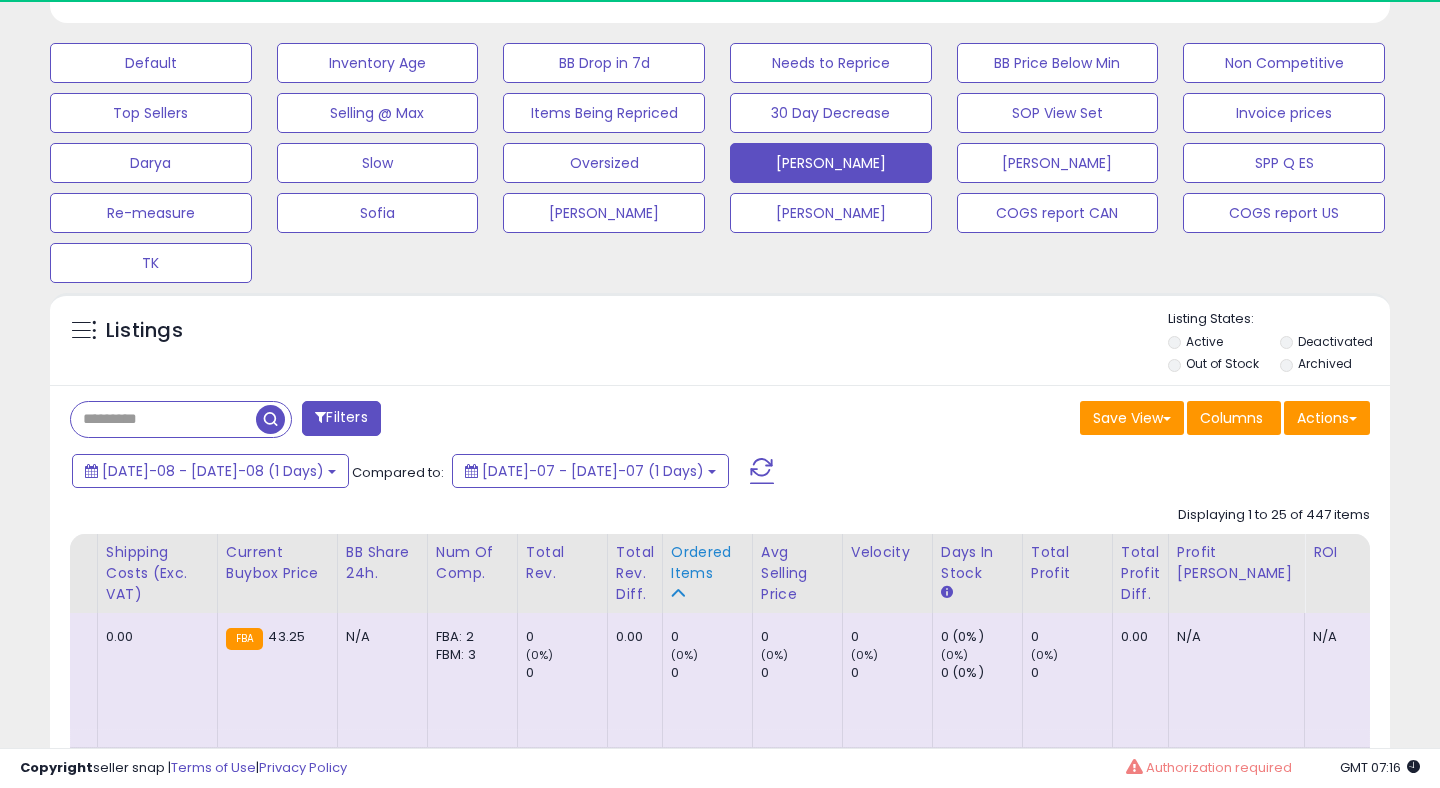 scroll, scrollTop: 830, scrollLeft: 0, axis: vertical 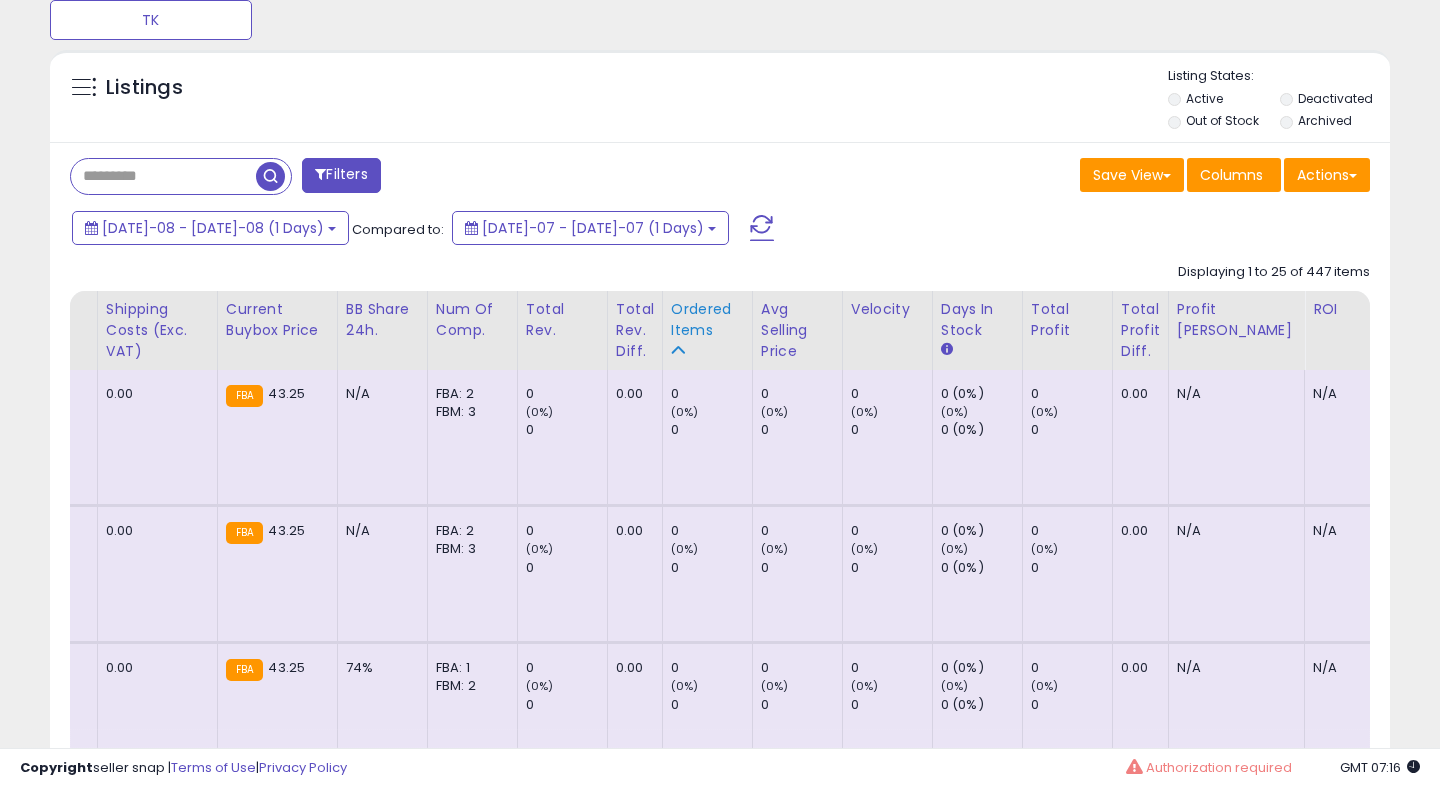 click on "Ordered Items" at bounding box center [707, 320] 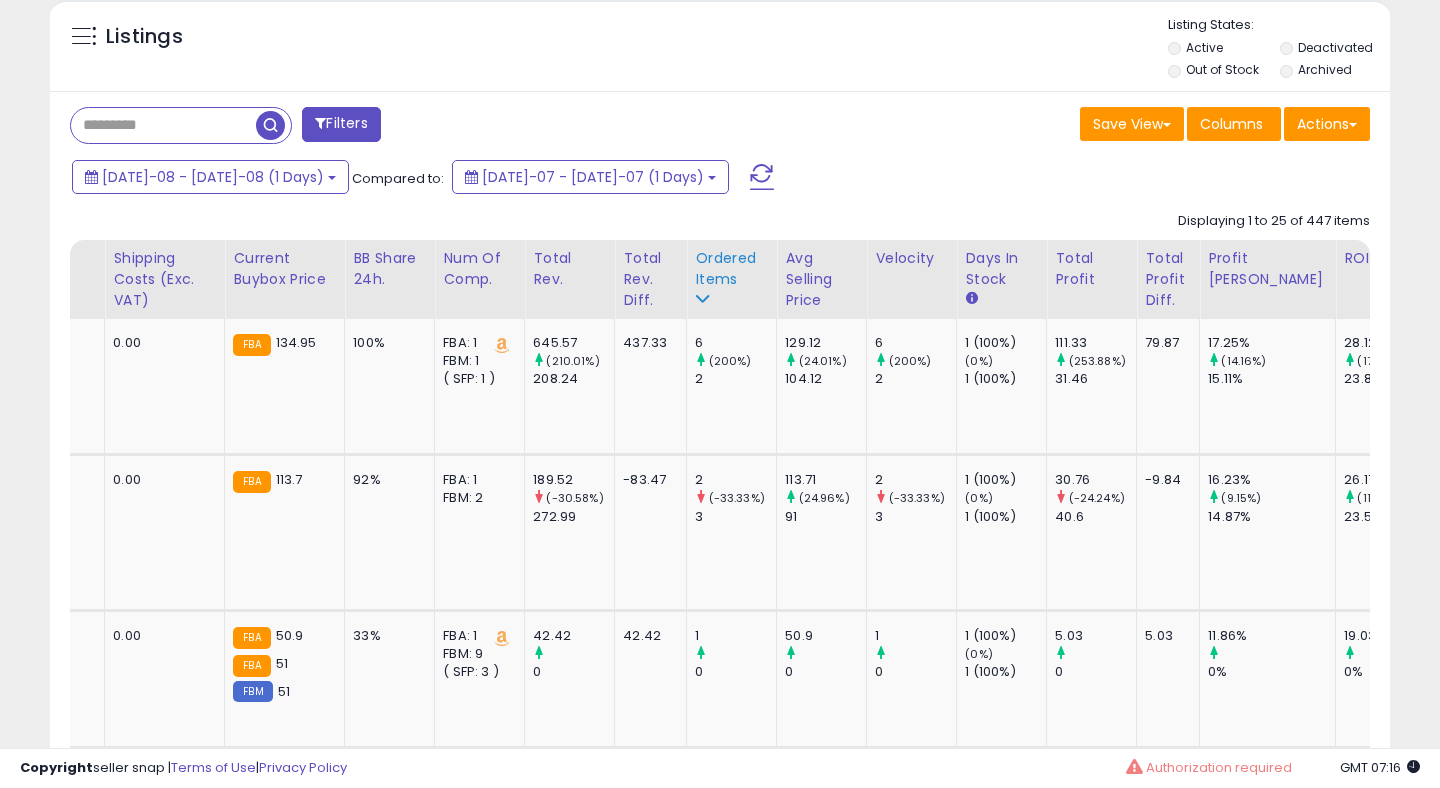 scroll, scrollTop: 883, scrollLeft: 0, axis: vertical 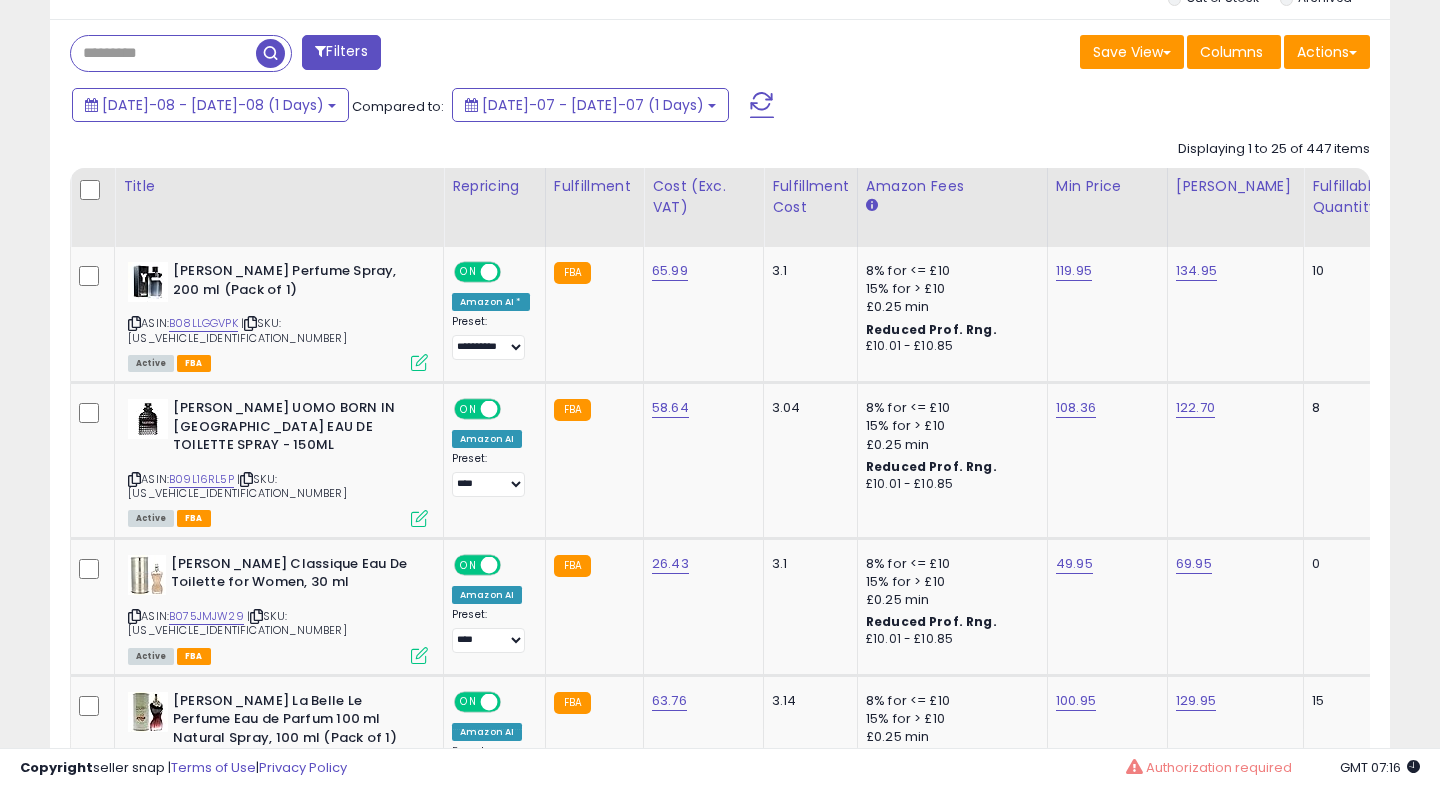 click on "Filters
Save View
Save As New View
Update Current View
Columns" at bounding box center (720, 2048) 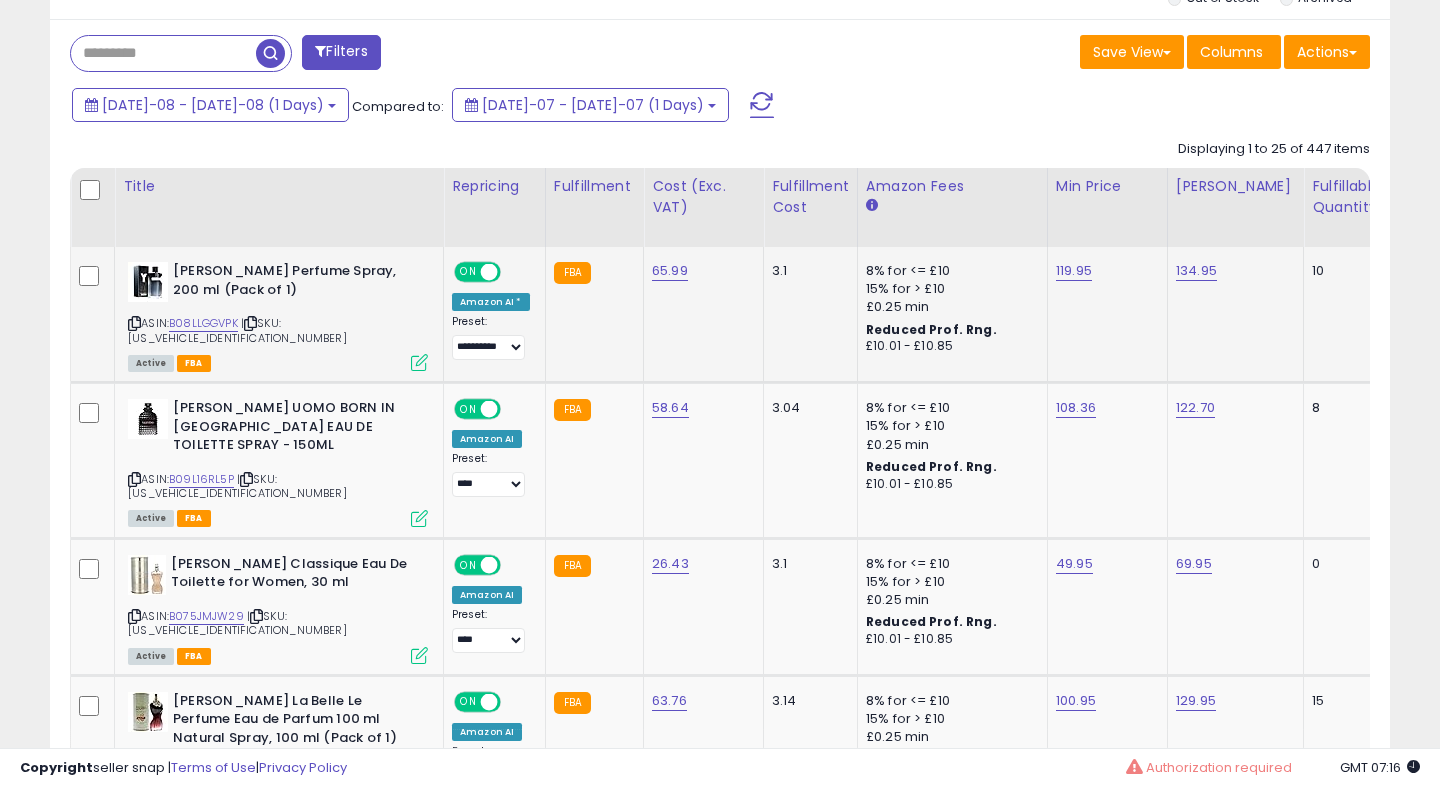 scroll 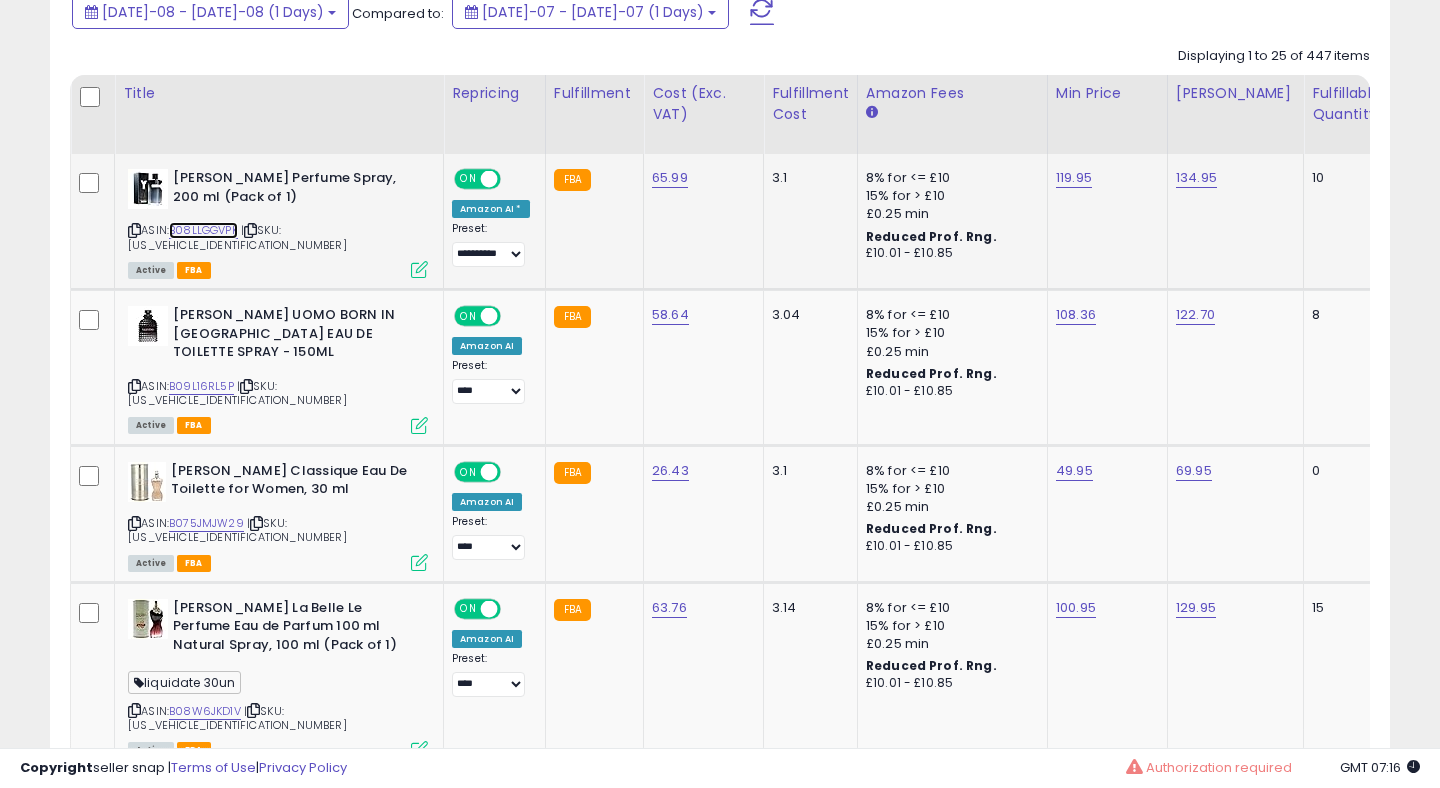 click on "B08LLGGVPK" at bounding box center [203, 230] 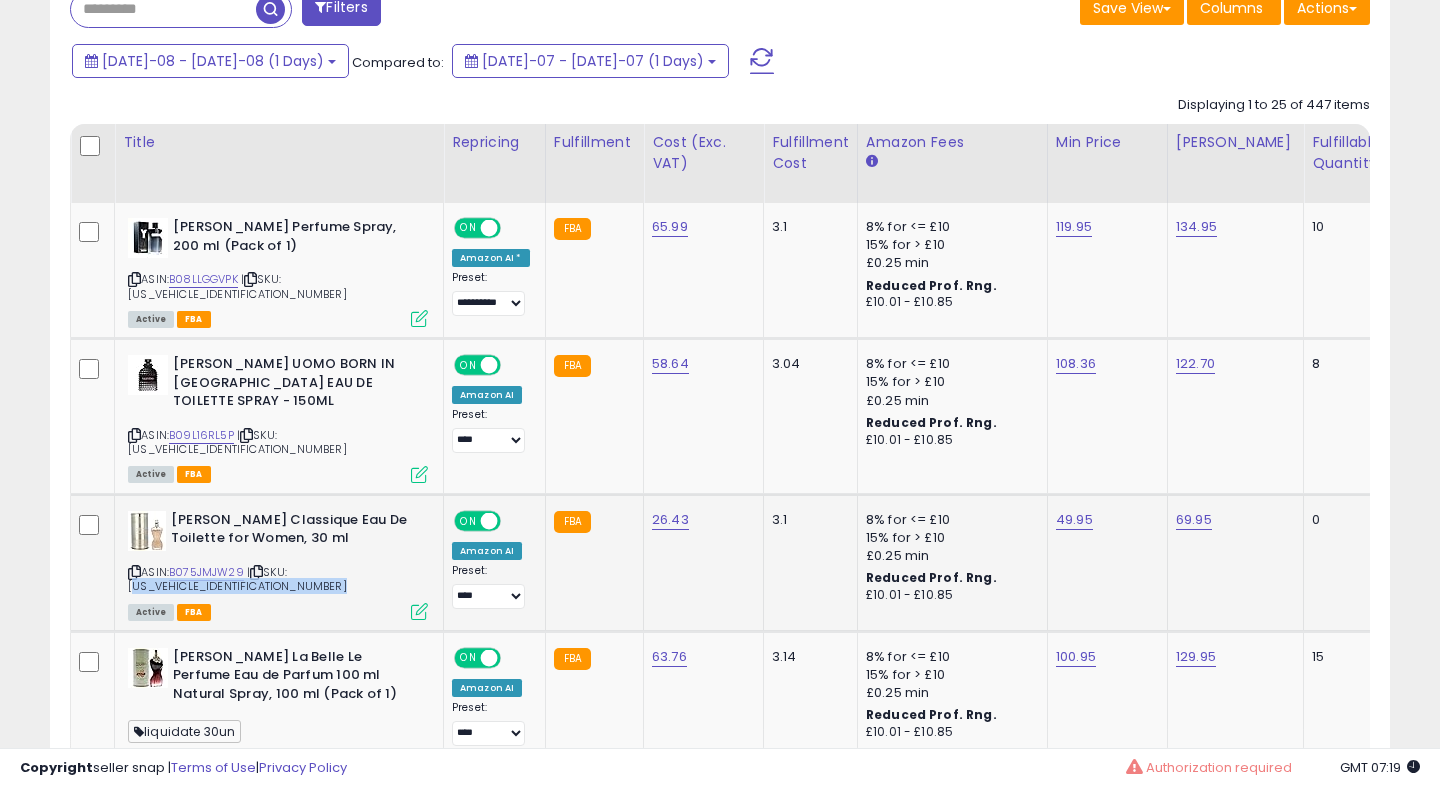 drag, startPoint x: 298, startPoint y: 528, endPoint x: 425, endPoint y: 536, distance: 127.25172 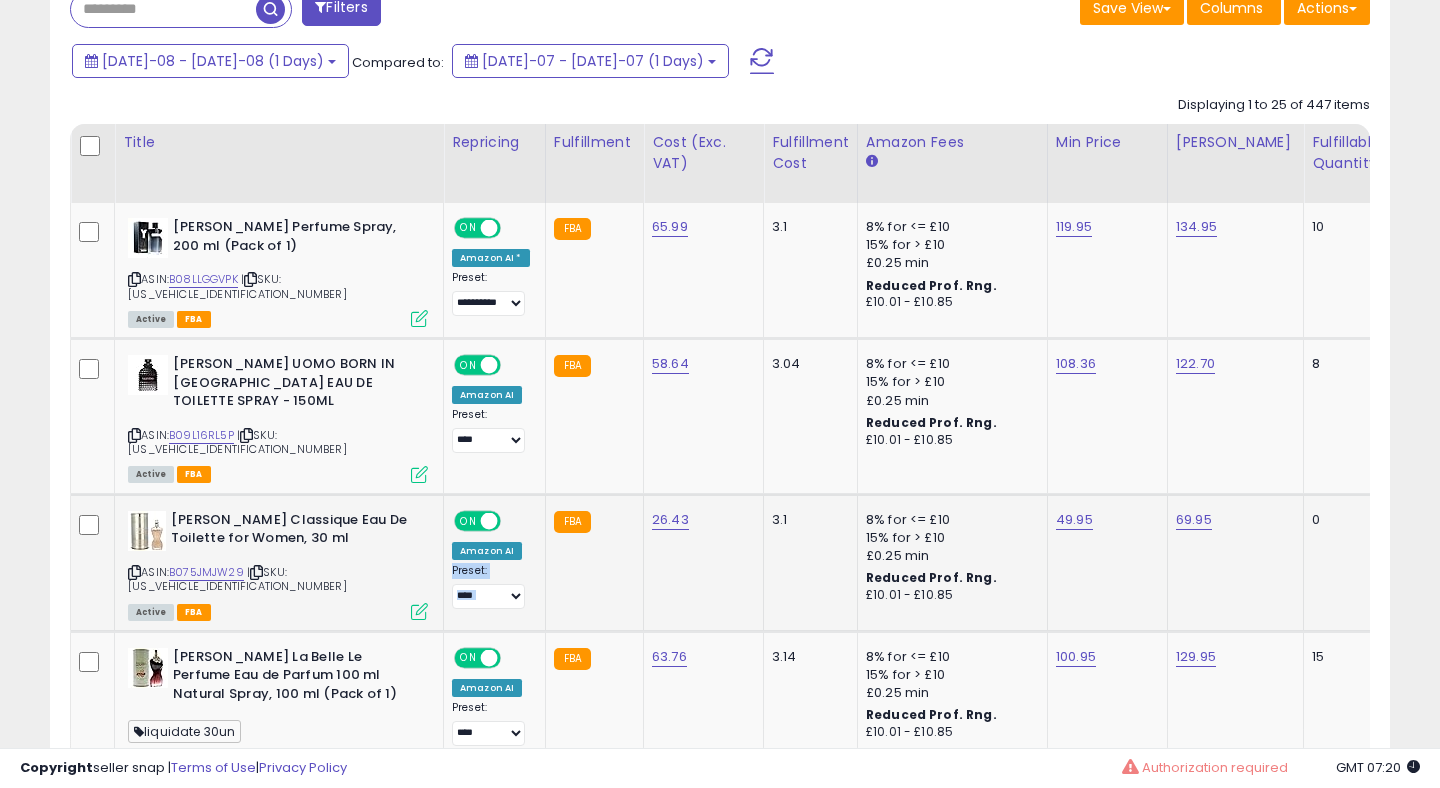 drag, startPoint x: 524, startPoint y: 497, endPoint x: 555, endPoint y: 480, distance: 35.35534 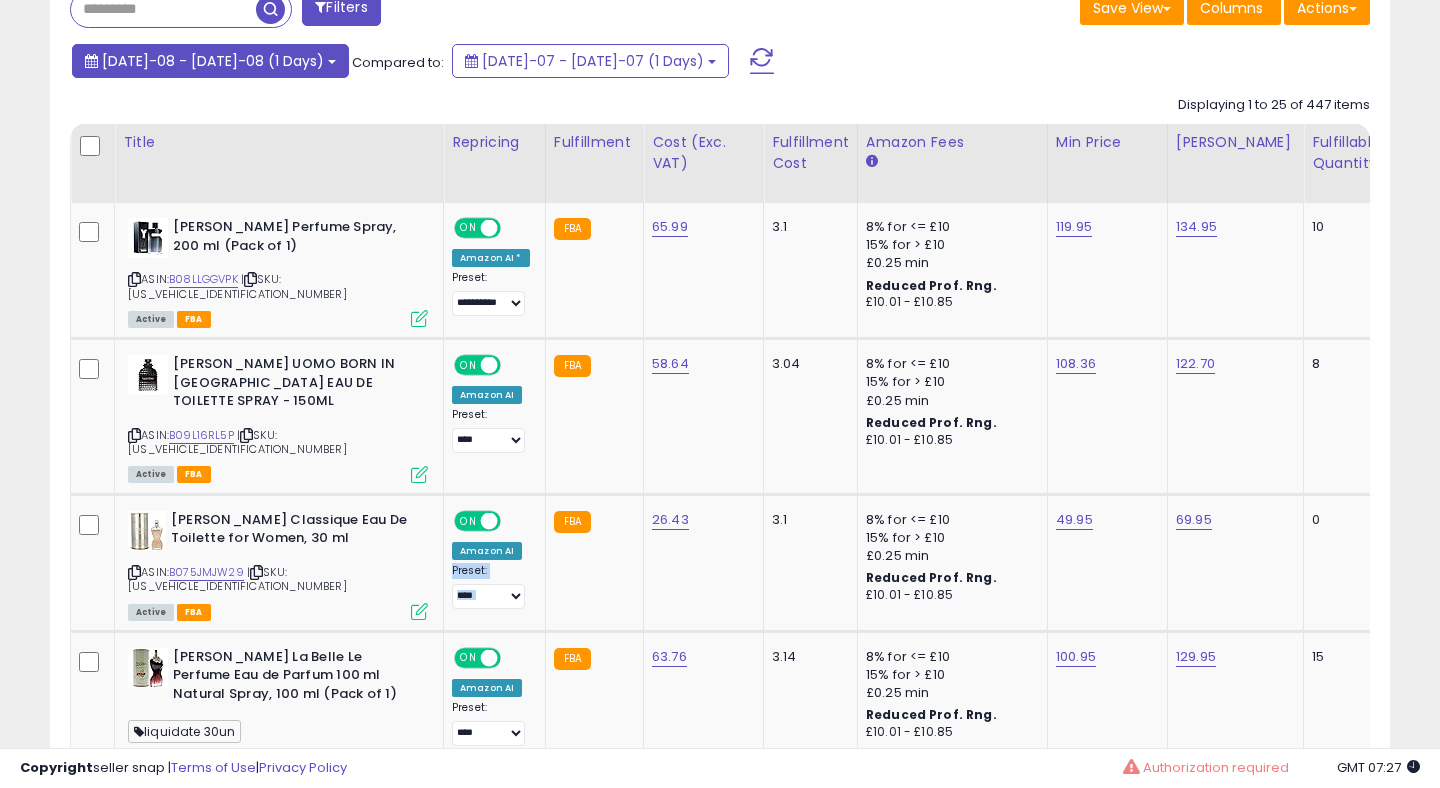 click on "Jul-08 - Jul-08 (1 Days)" at bounding box center (213, 61) 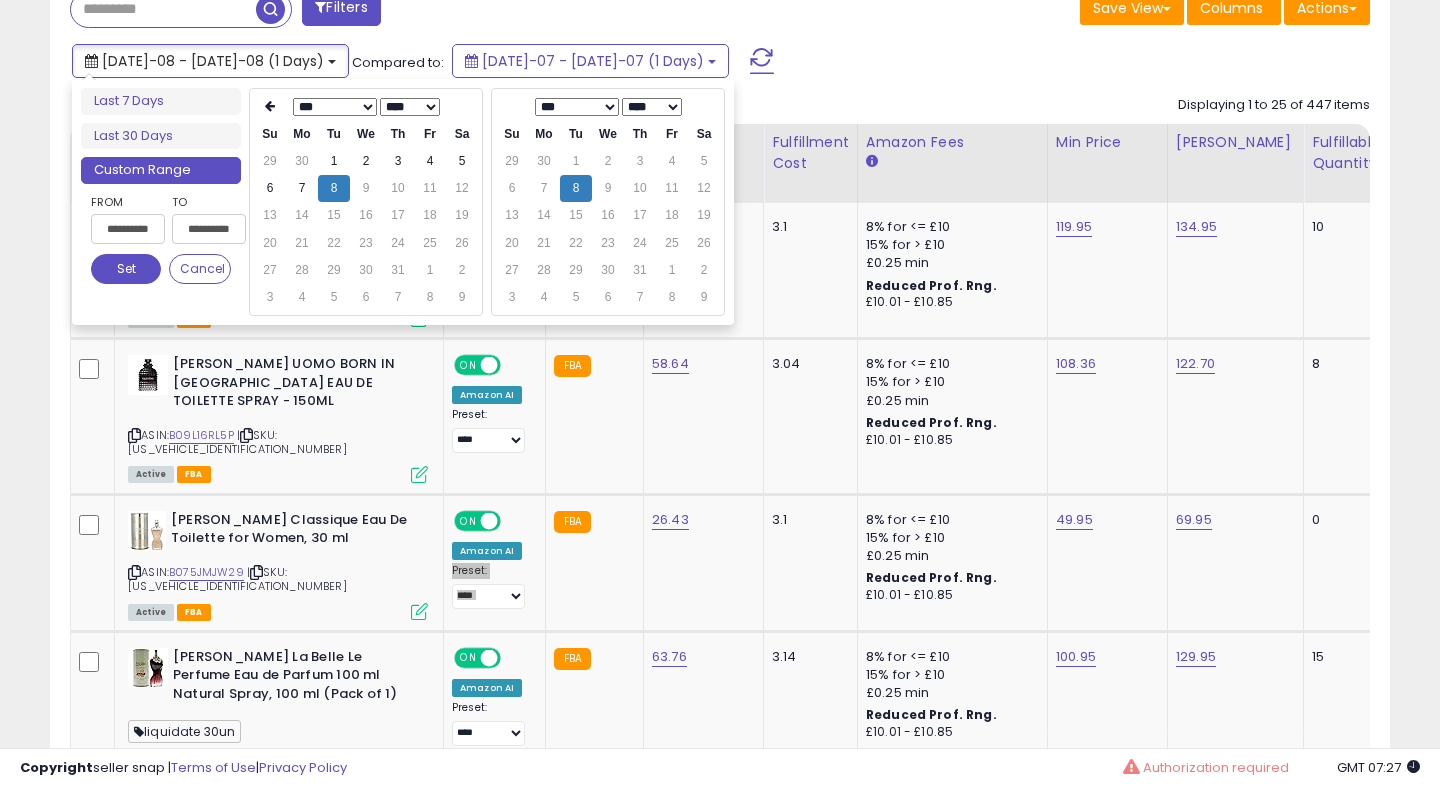 type on "**********" 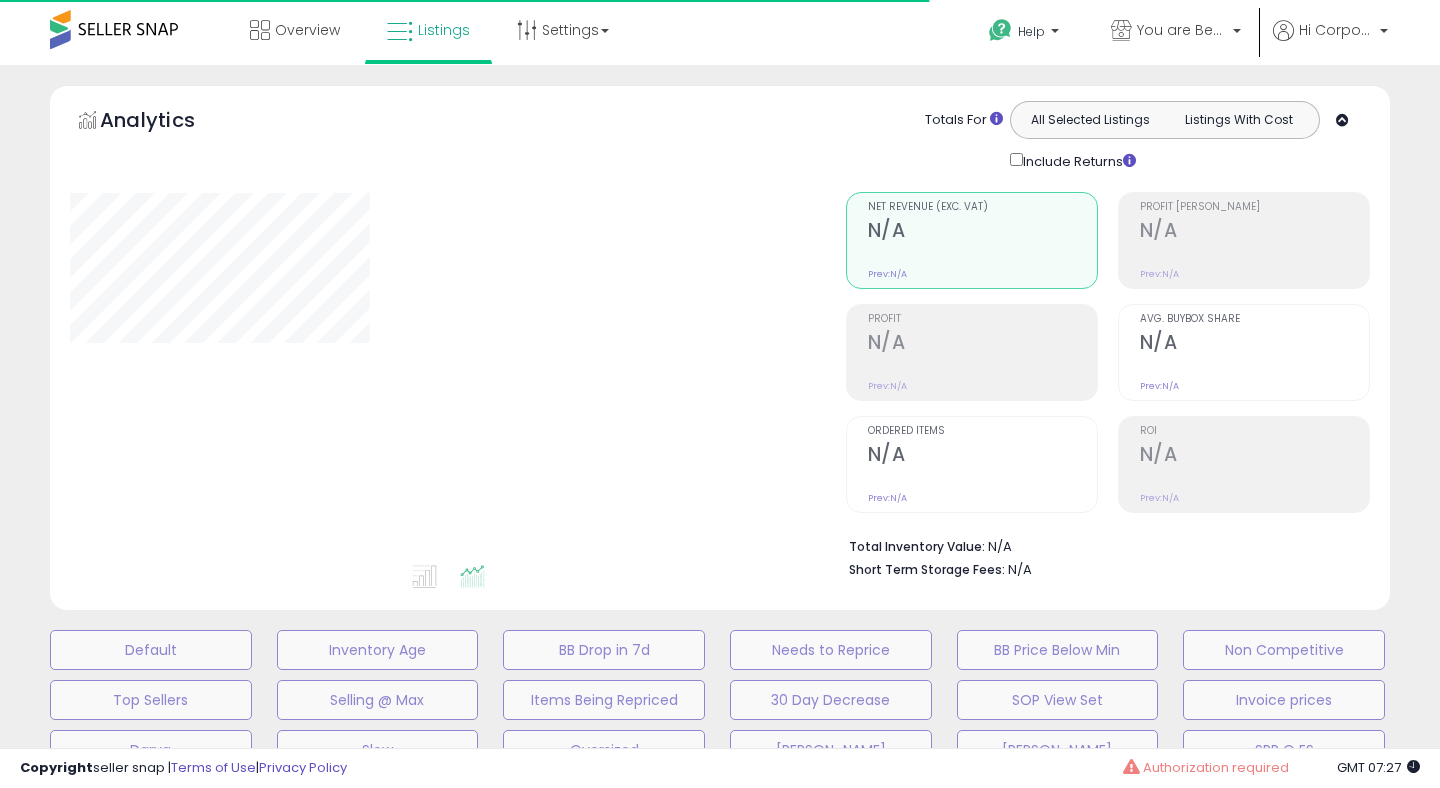 scroll, scrollTop: 567, scrollLeft: 0, axis: vertical 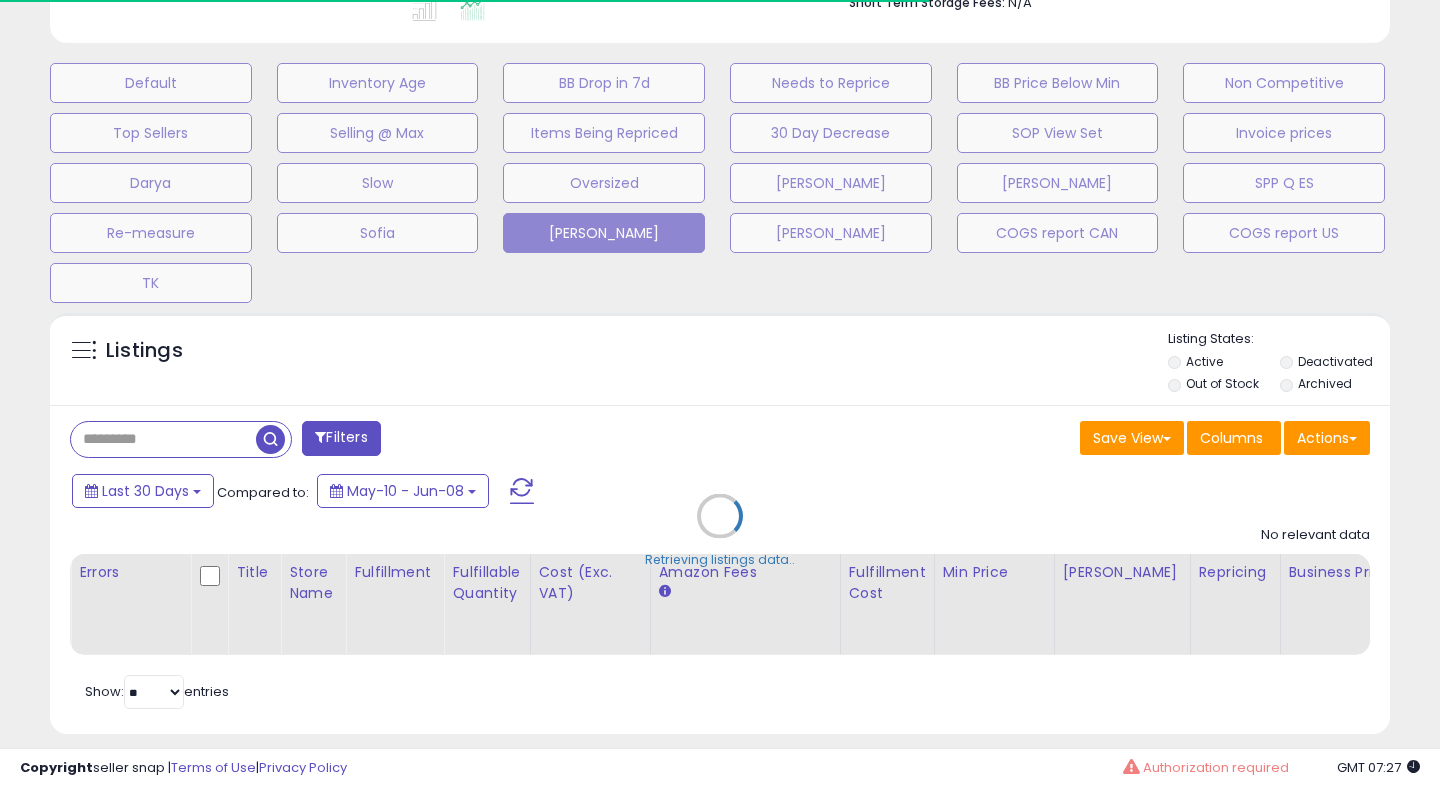 type on "**********" 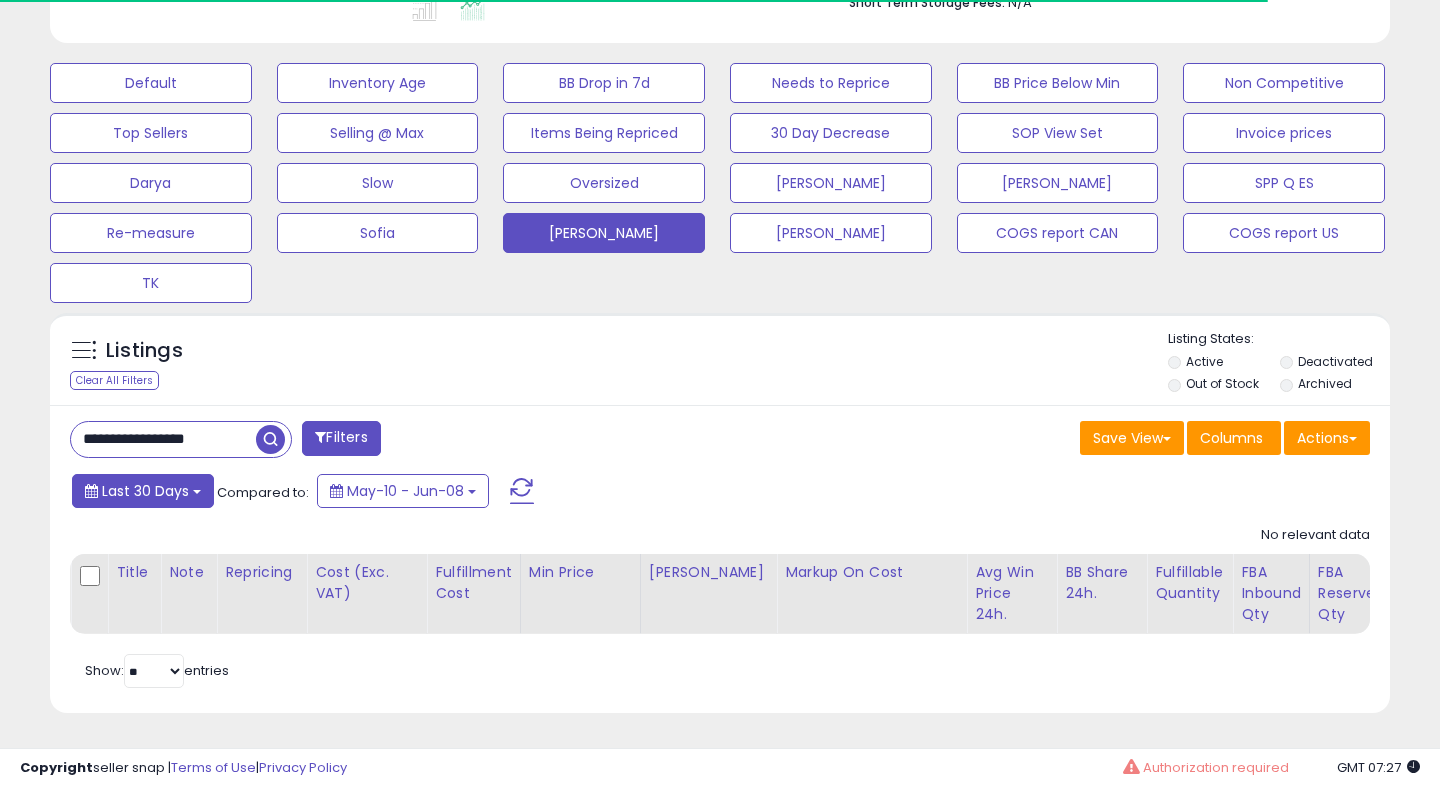scroll, scrollTop: 999590, scrollLeft: 999224, axis: both 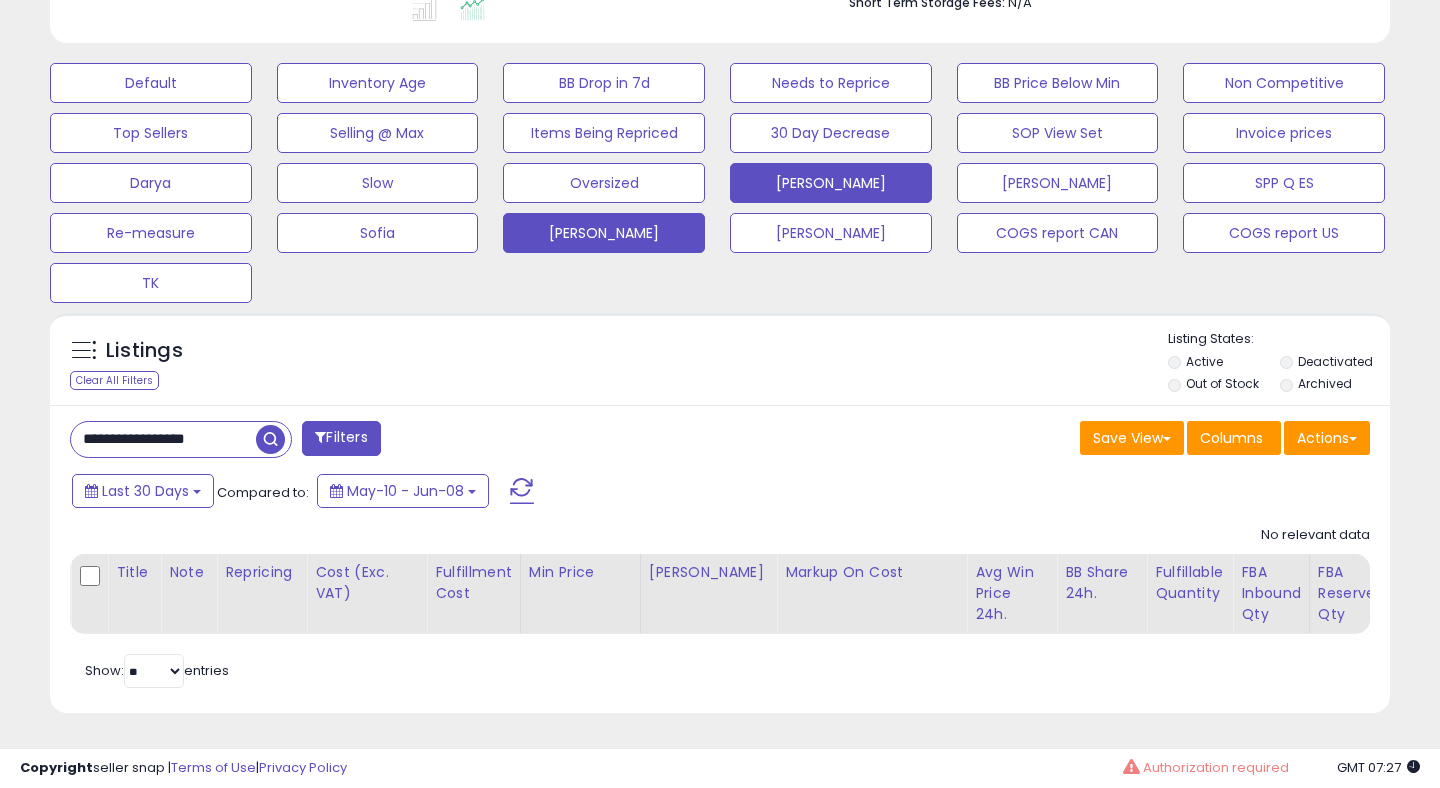 click on "[PERSON_NAME]" at bounding box center (151, 83) 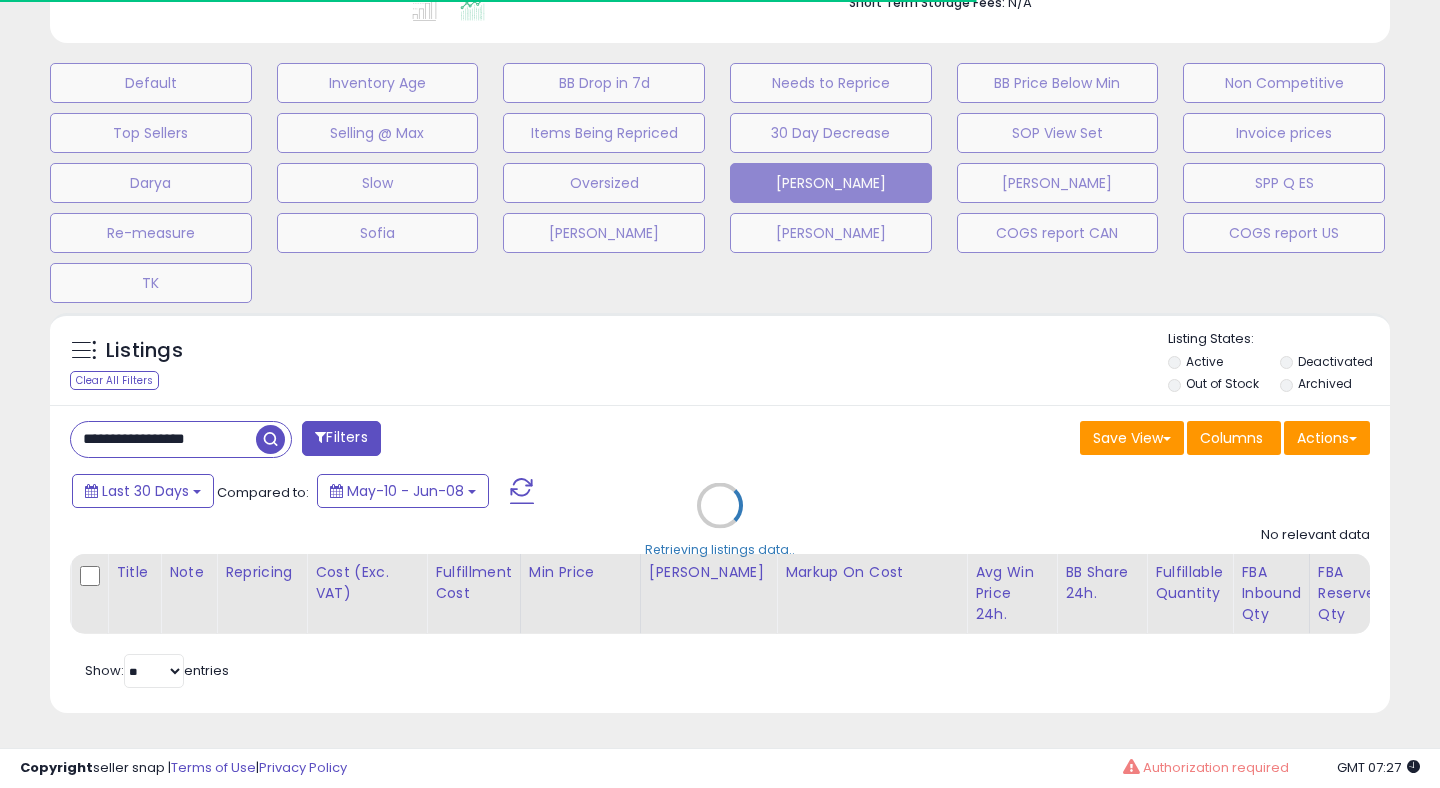 type 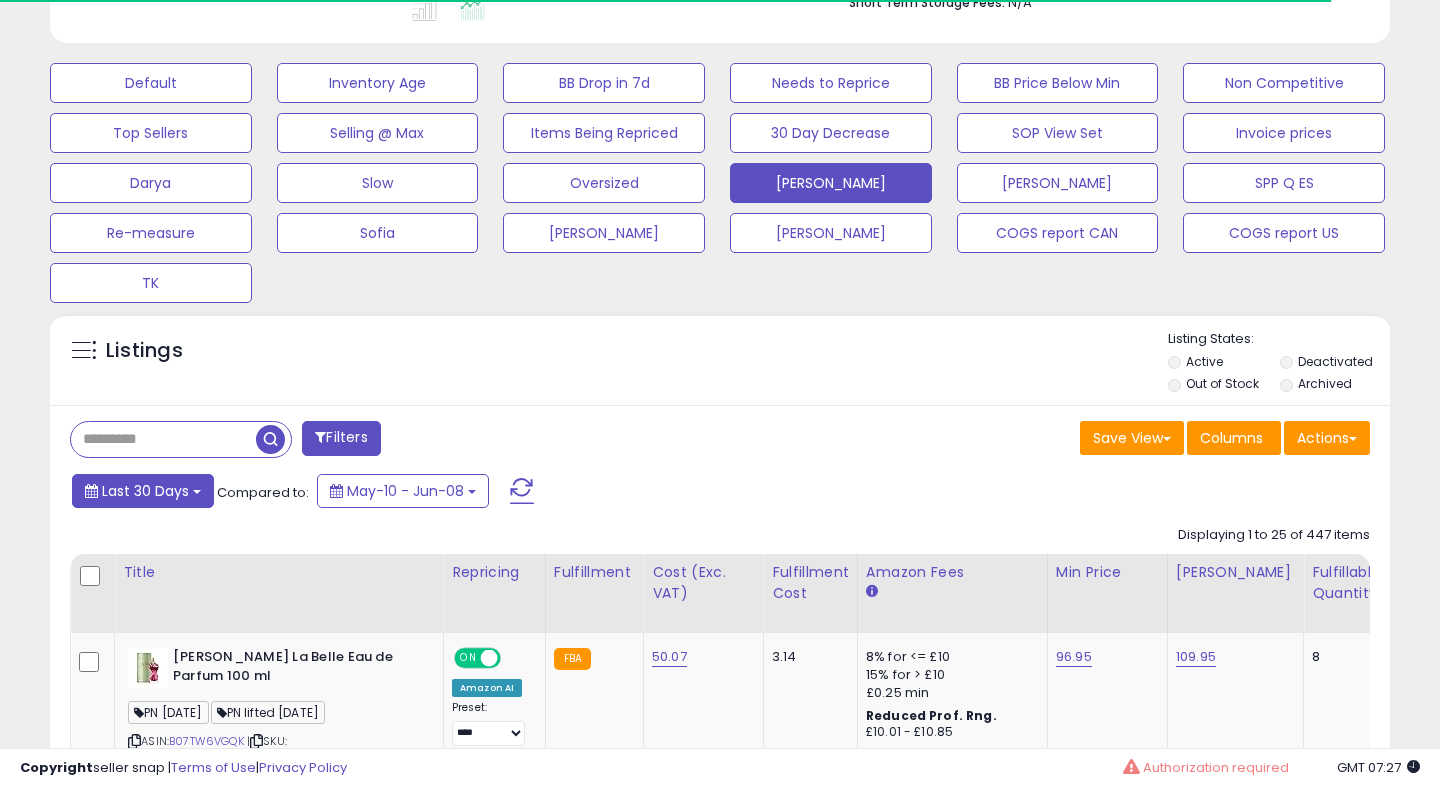 click on "Last 30 Days" at bounding box center [145, 491] 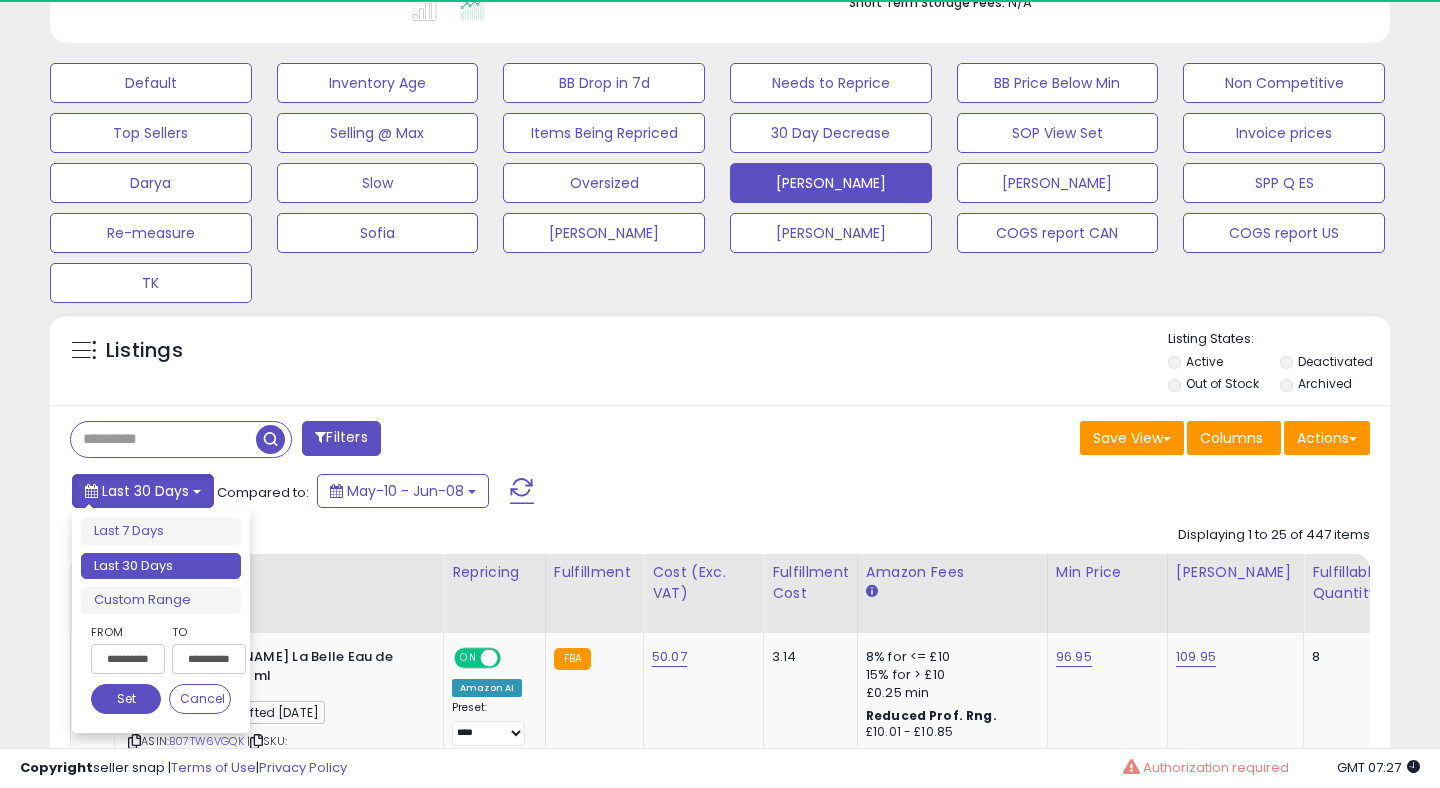 scroll, scrollTop: 999590, scrollLeft: 999224, axis: both 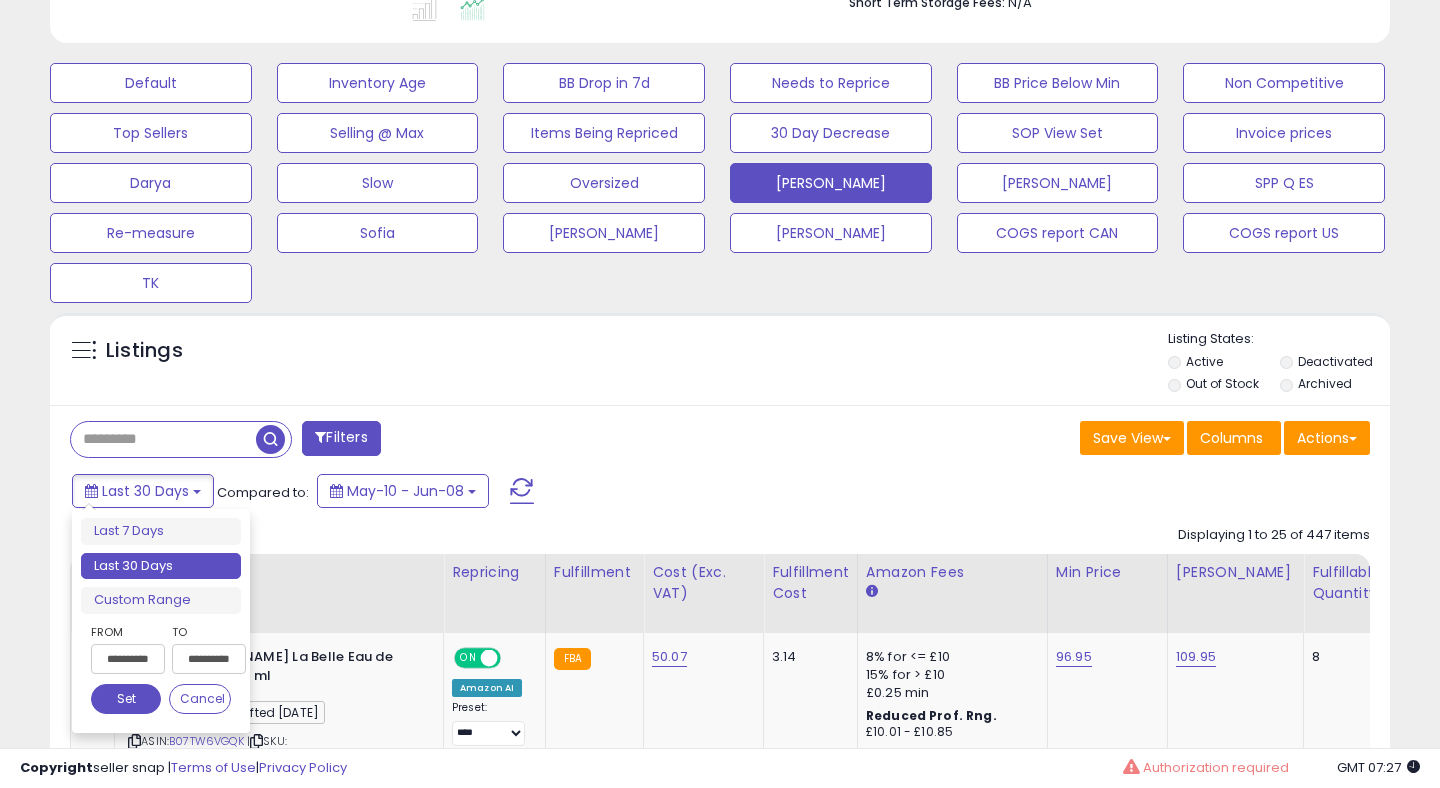 click on "**********" at bounding box center (128, 659) 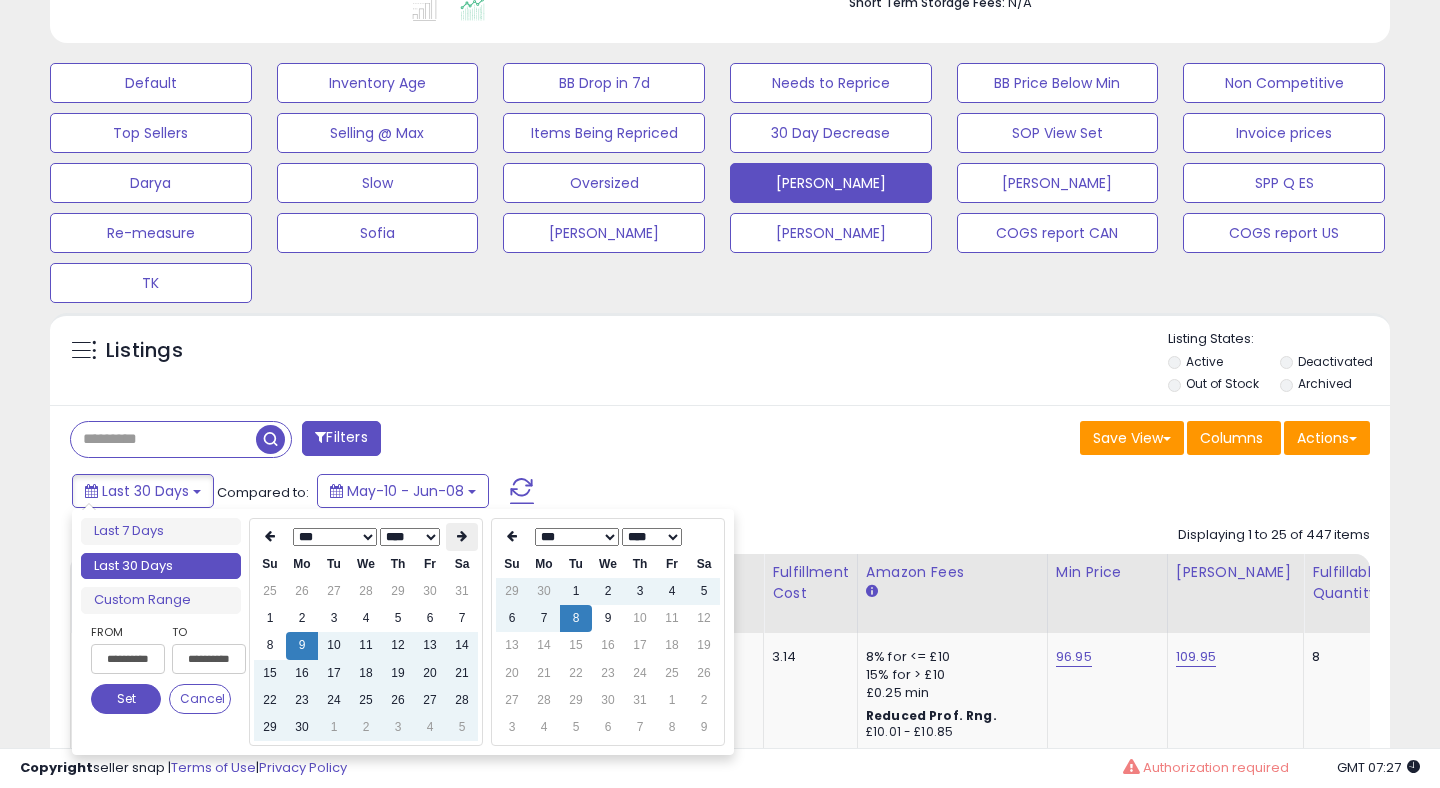 click at bounding box center (462, 536) 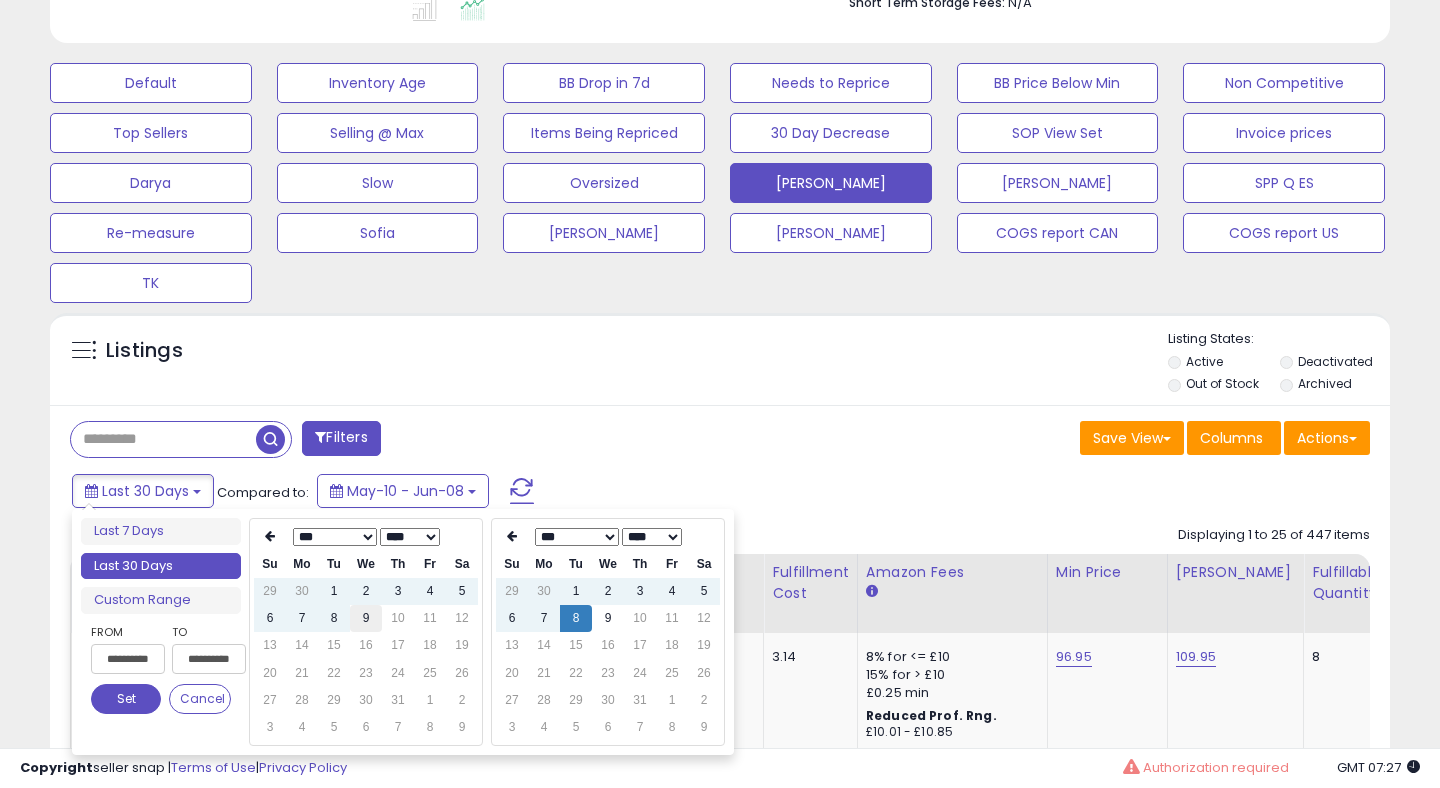 type on "**********" 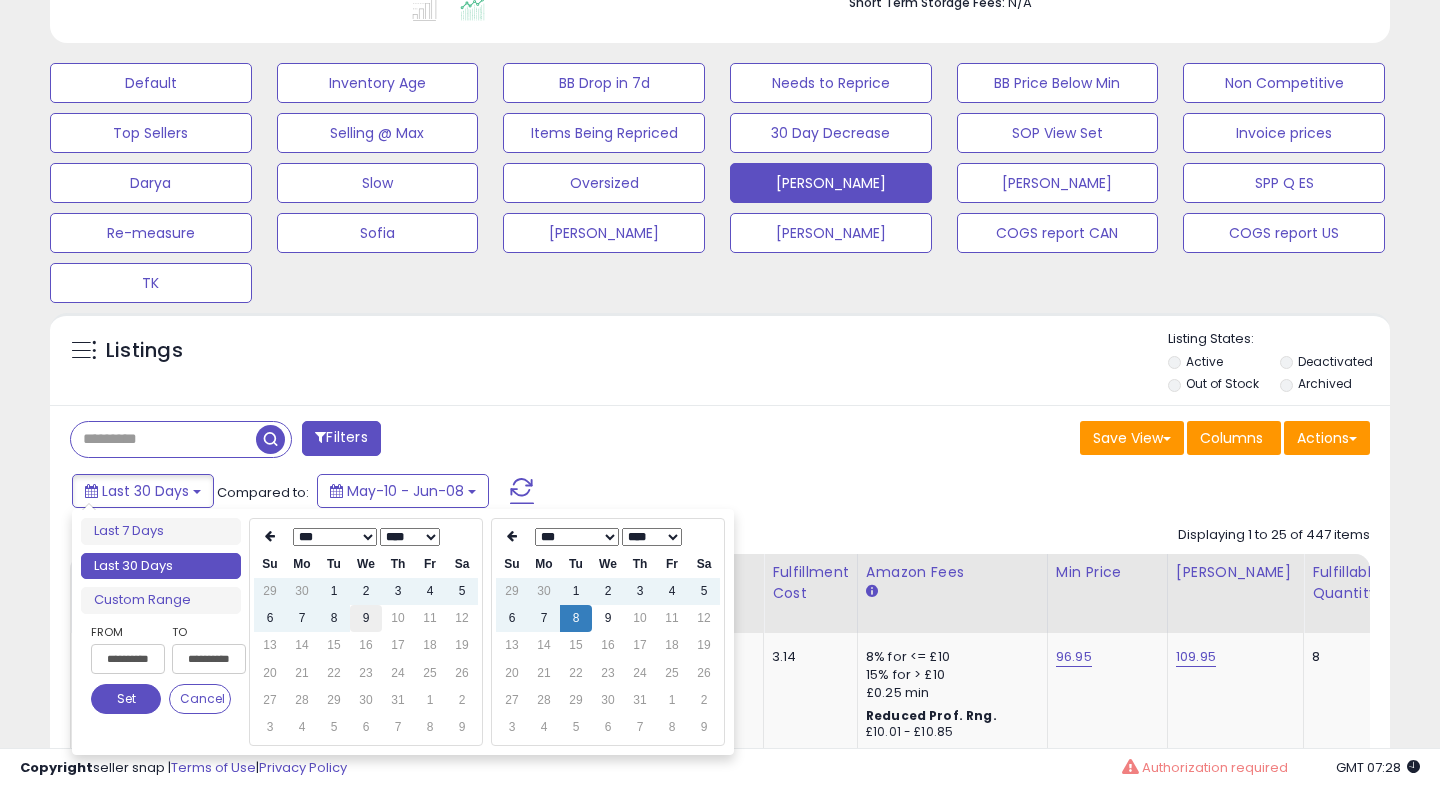 click on "9" at bounding box center [366, 618] 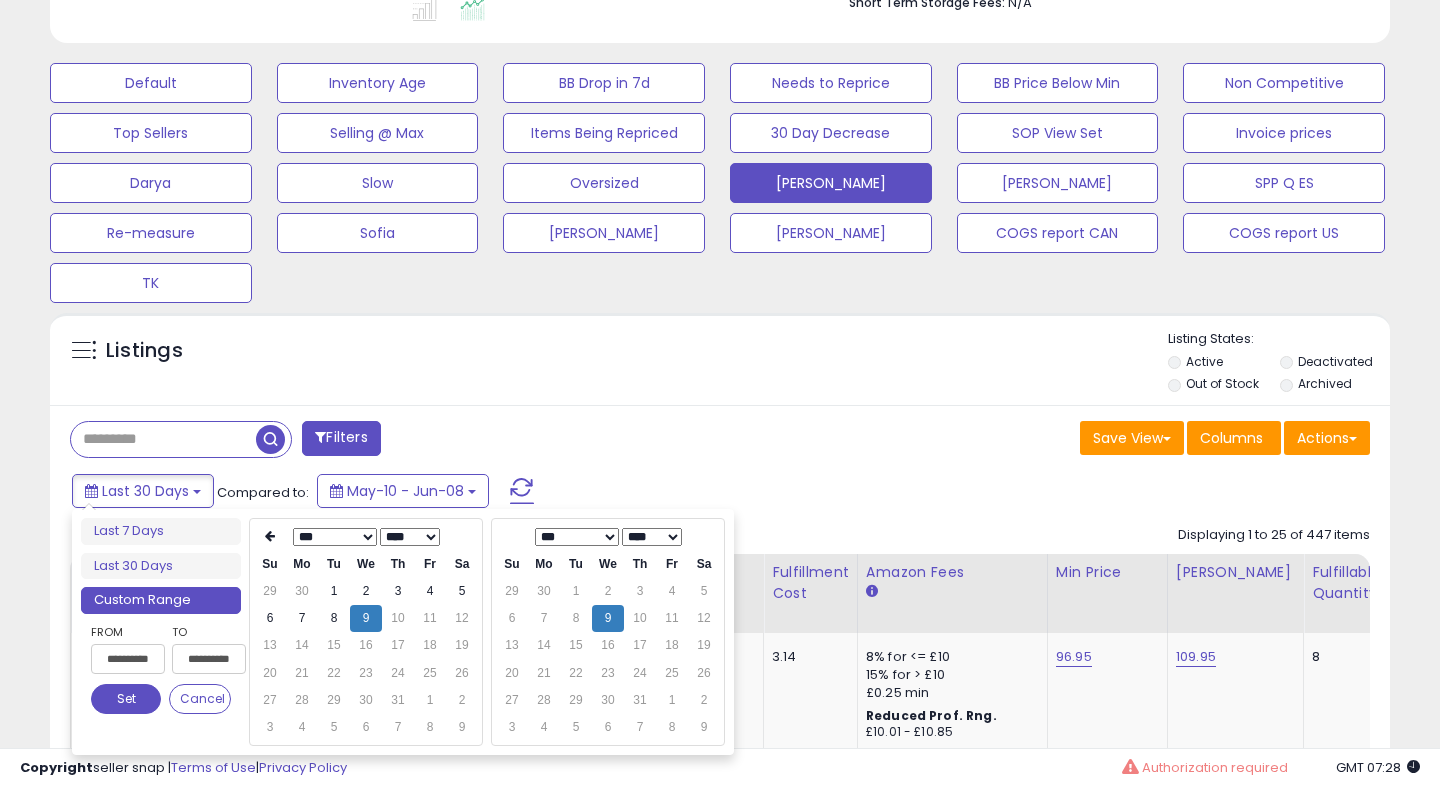 type on "**********" 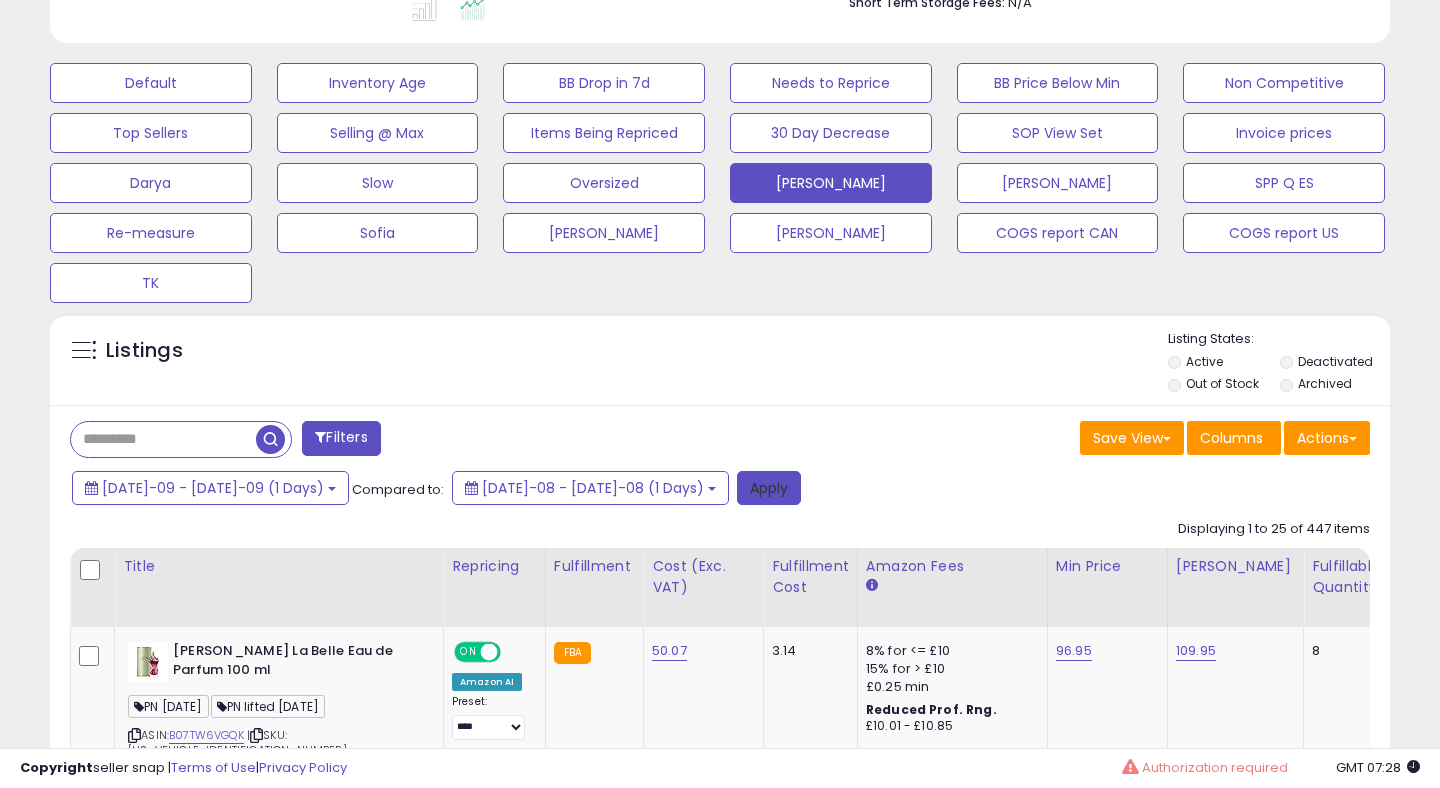 click on "Apply" at bounding box center [769, 488] 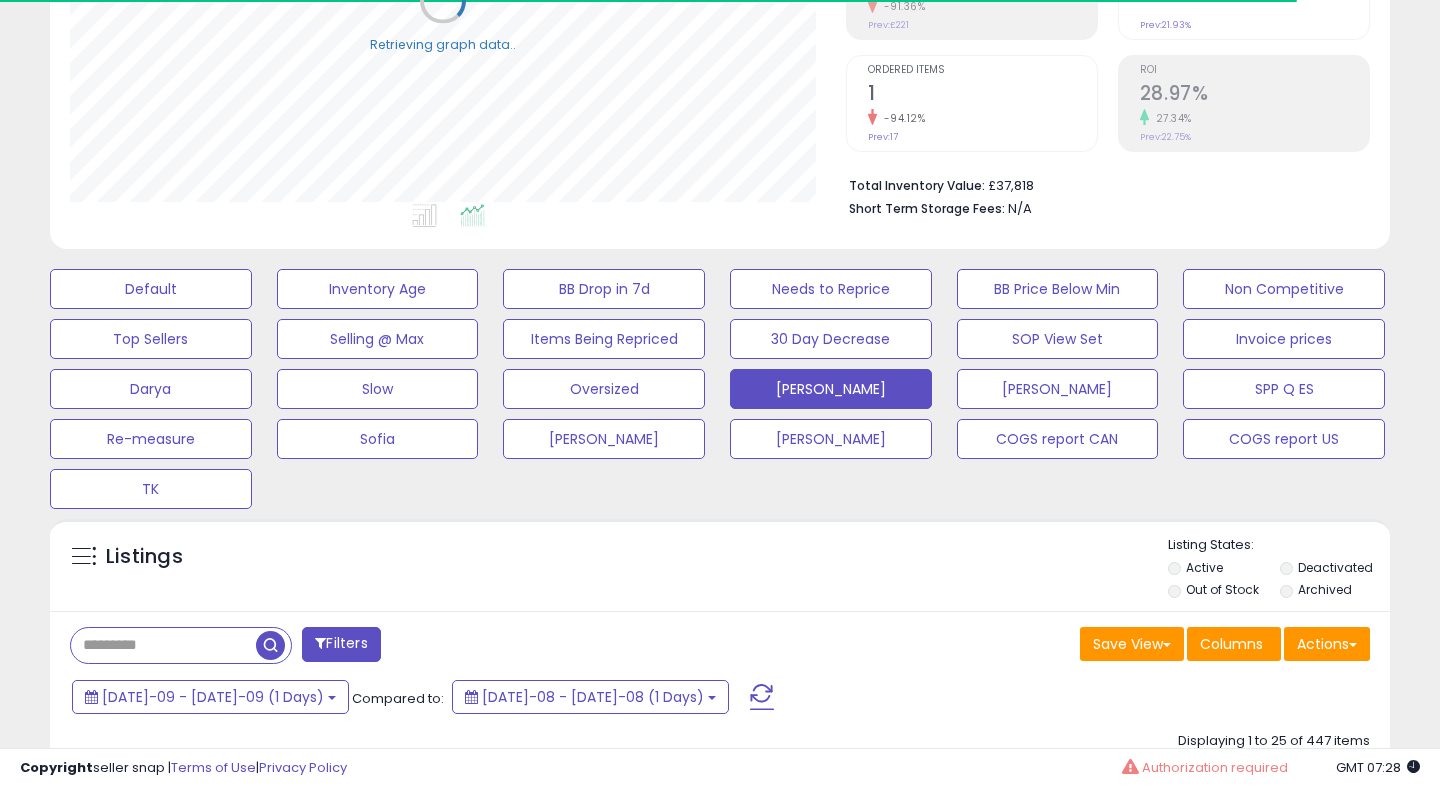 scroll, scrollTop: 0, scrollLeft: 0, axis: both 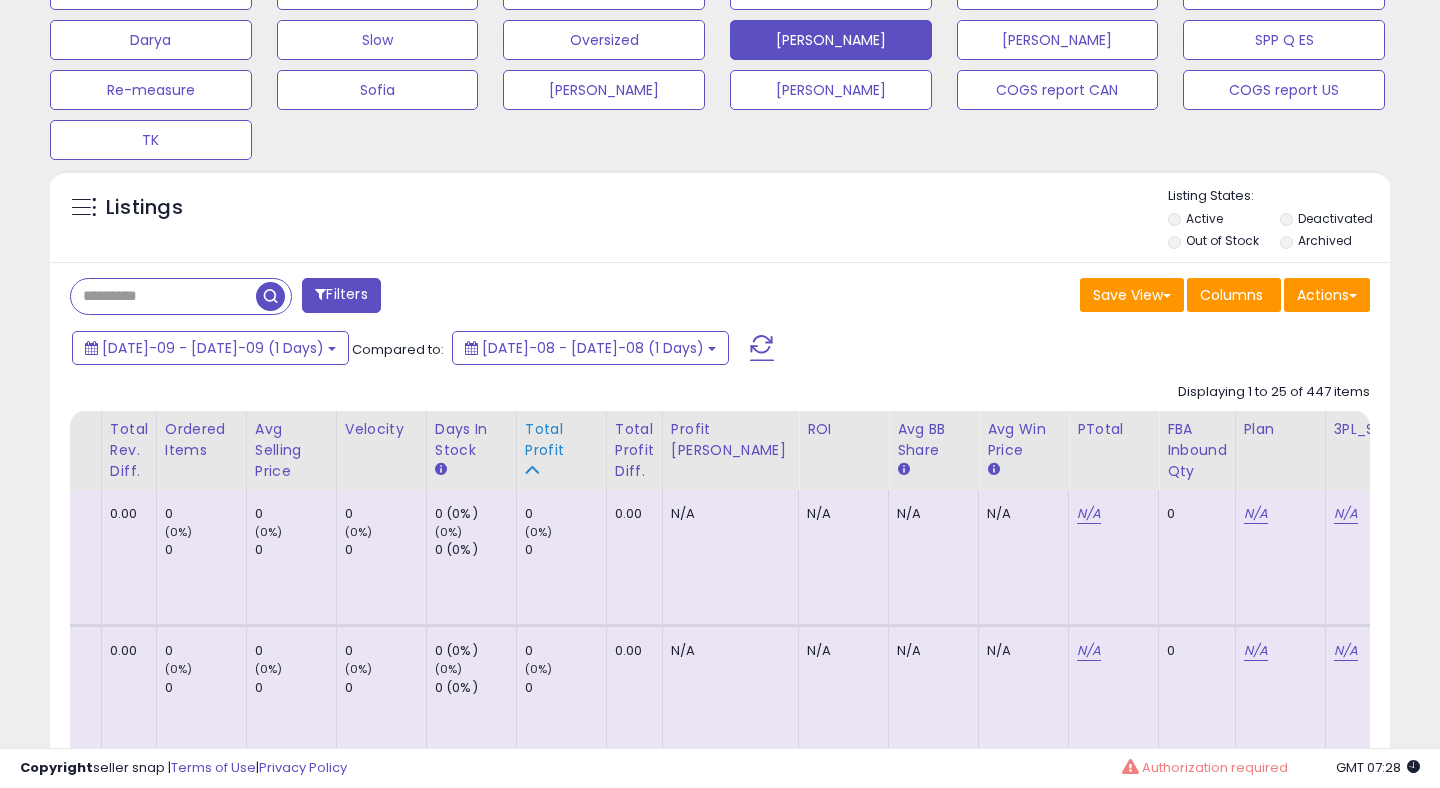 click on "Total Profit" at bounding box center [561, 440] 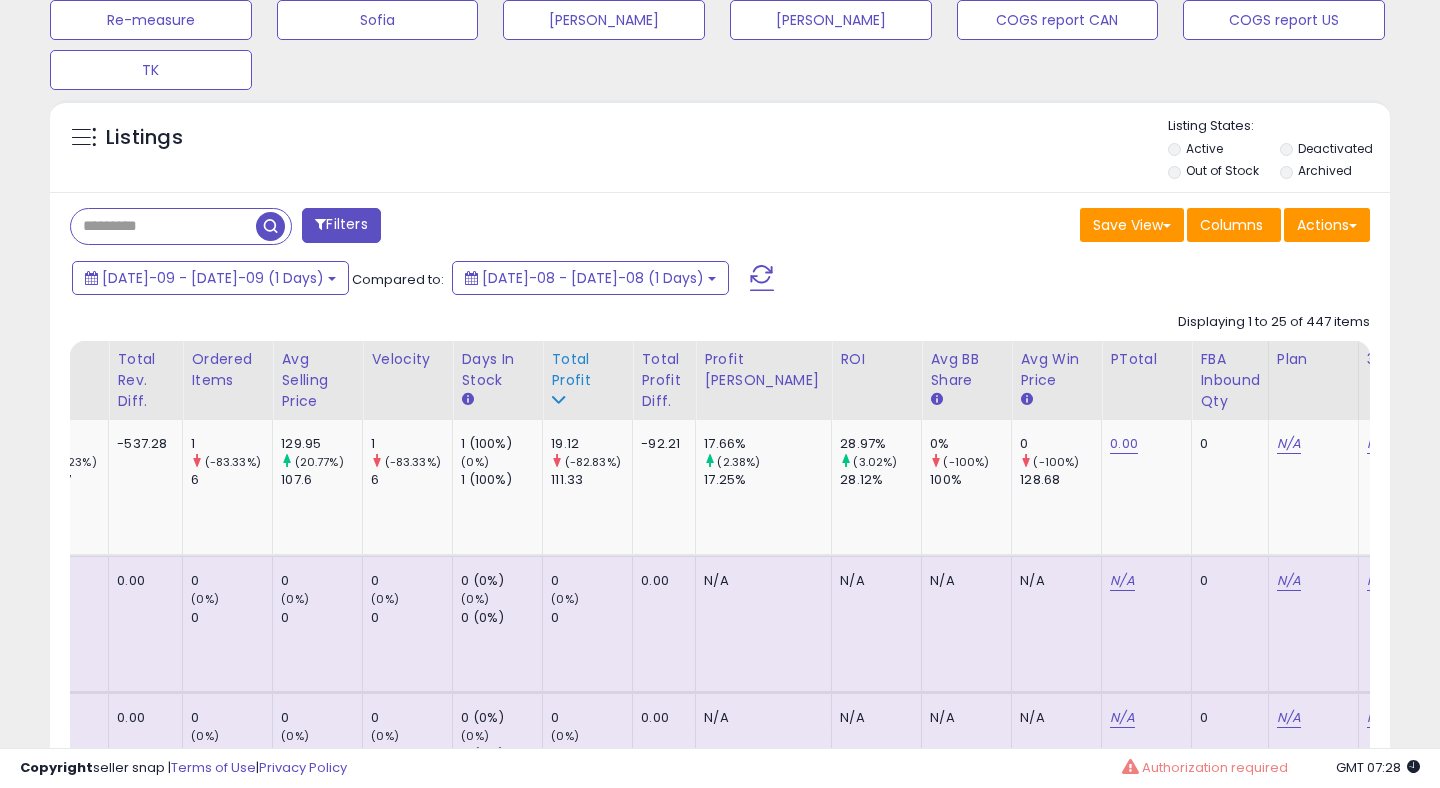 scroll, scrollTop: 781, scrollLeft: 0, axis: vertical 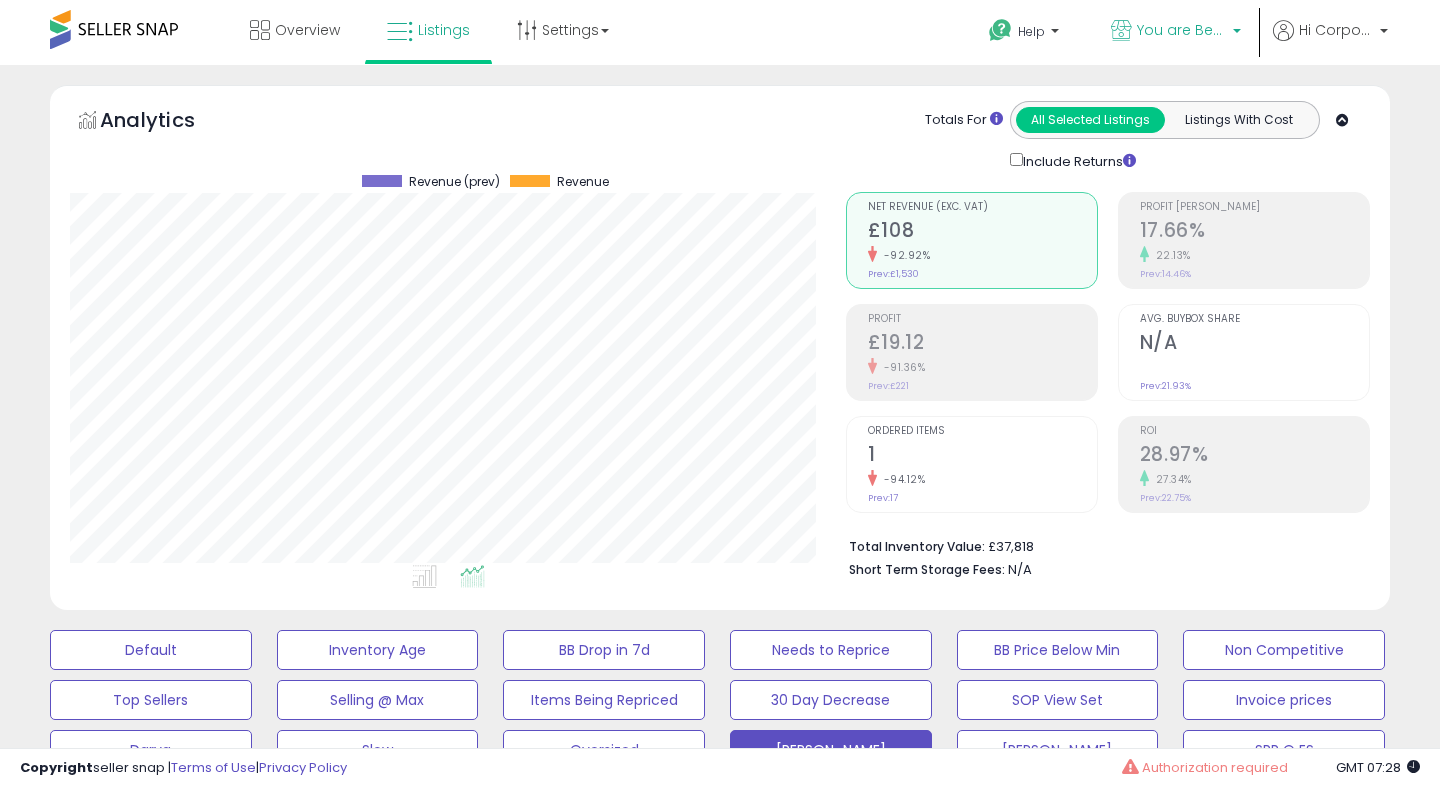 click on "You are Beautiful ([GEOGRAPHIC_DATA])" at bounding box center (1176, 32) 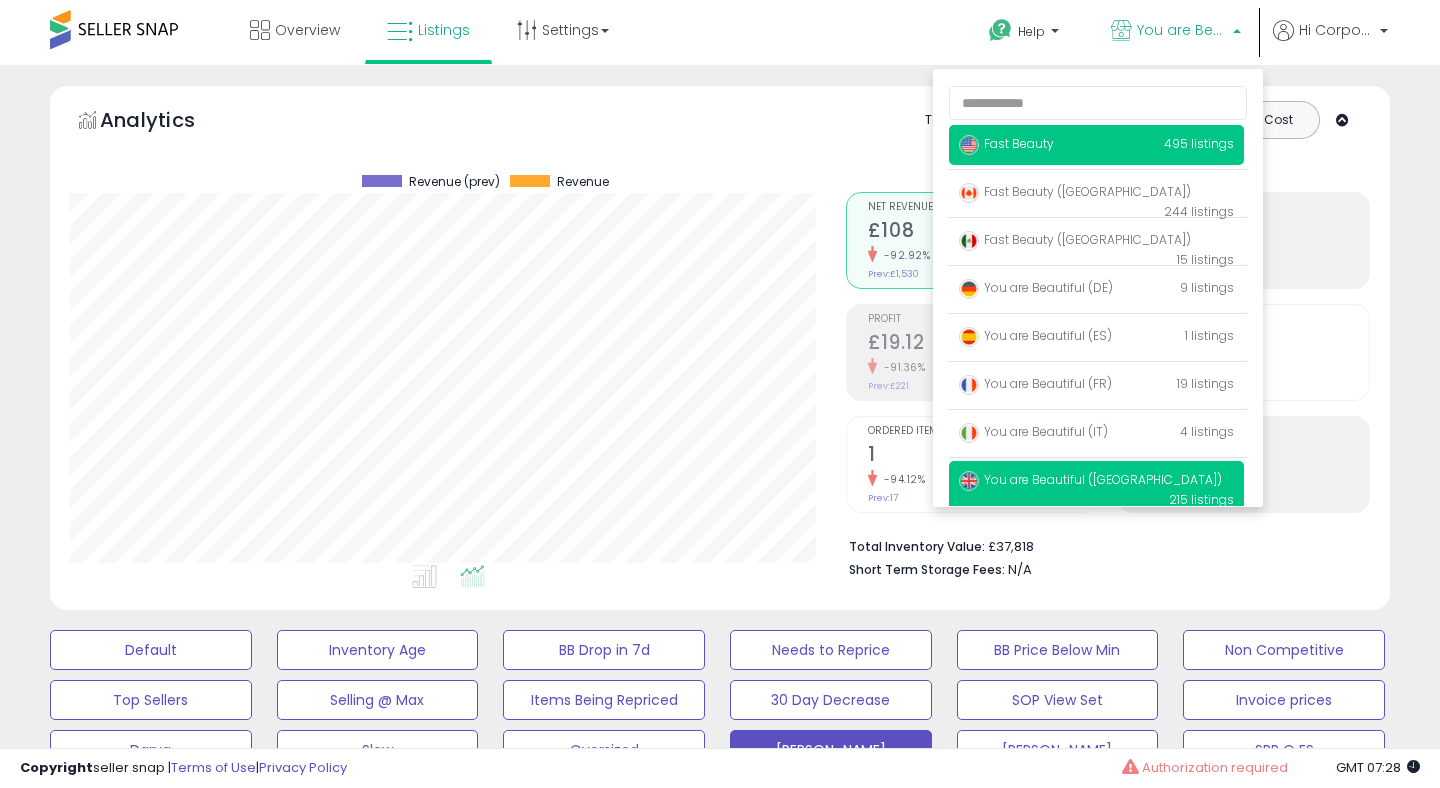 click on "Fast Beauty" at bounding box center (1006, 143) 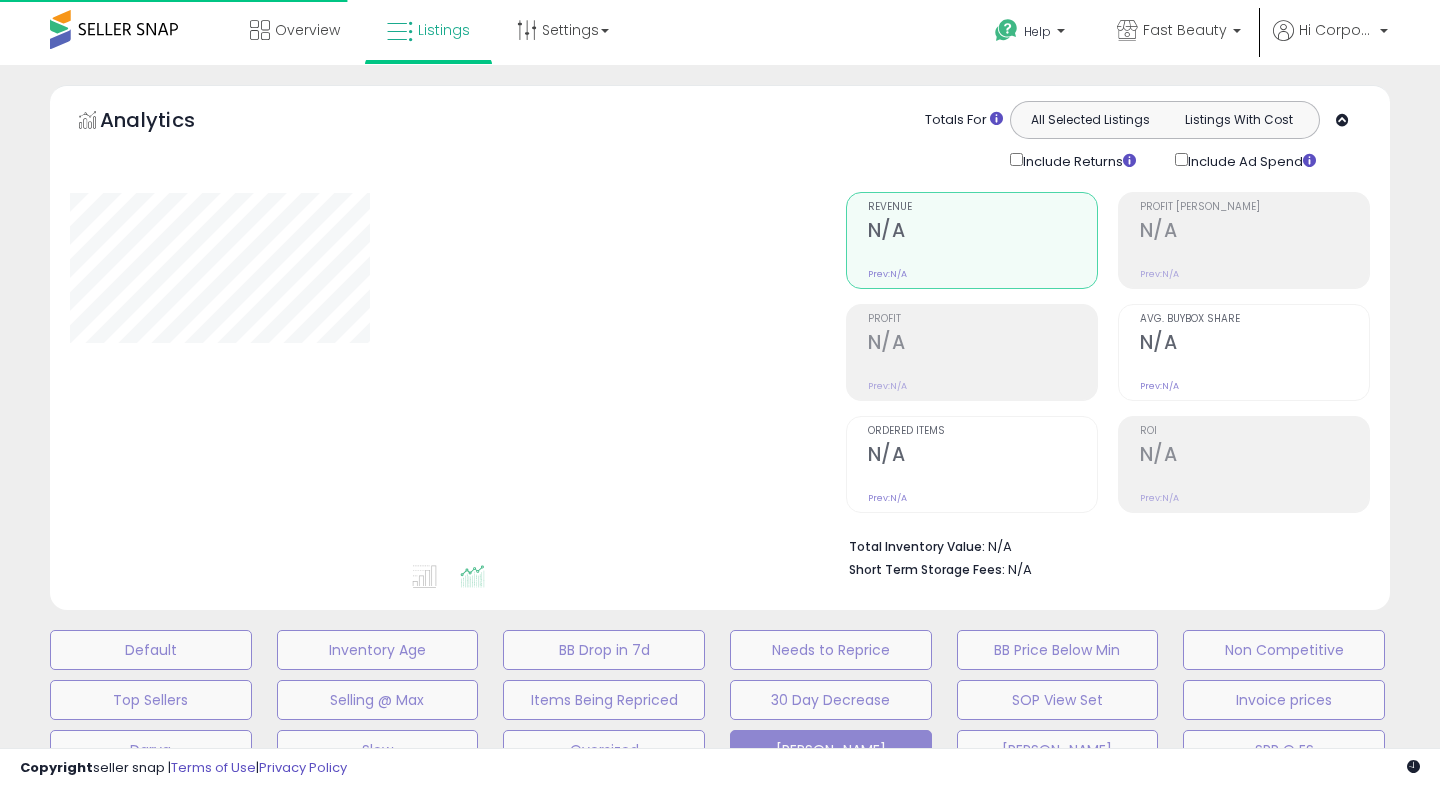 scroll, scrollTop: 0, scrollLeft: 0, axis: both 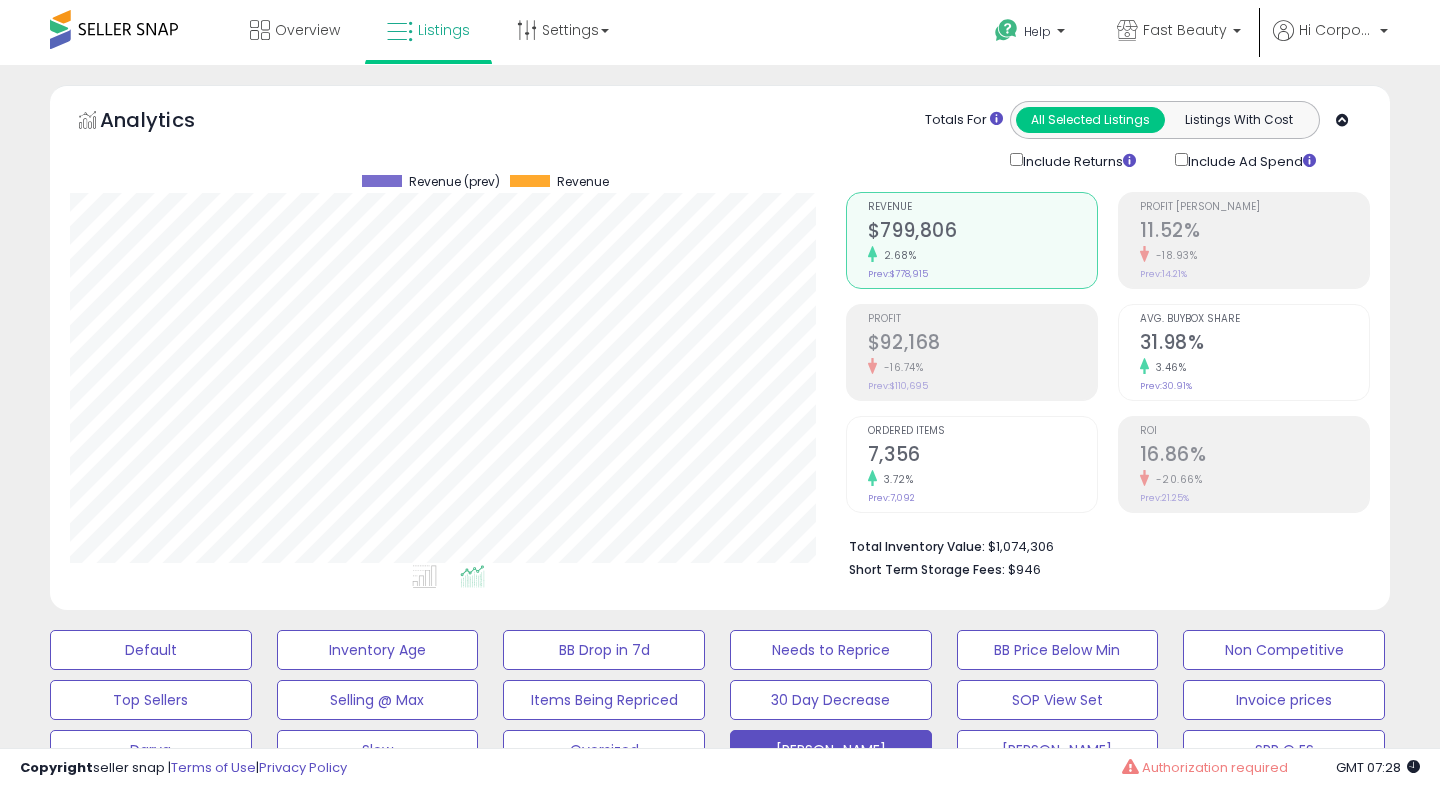 click on "-20.66%" 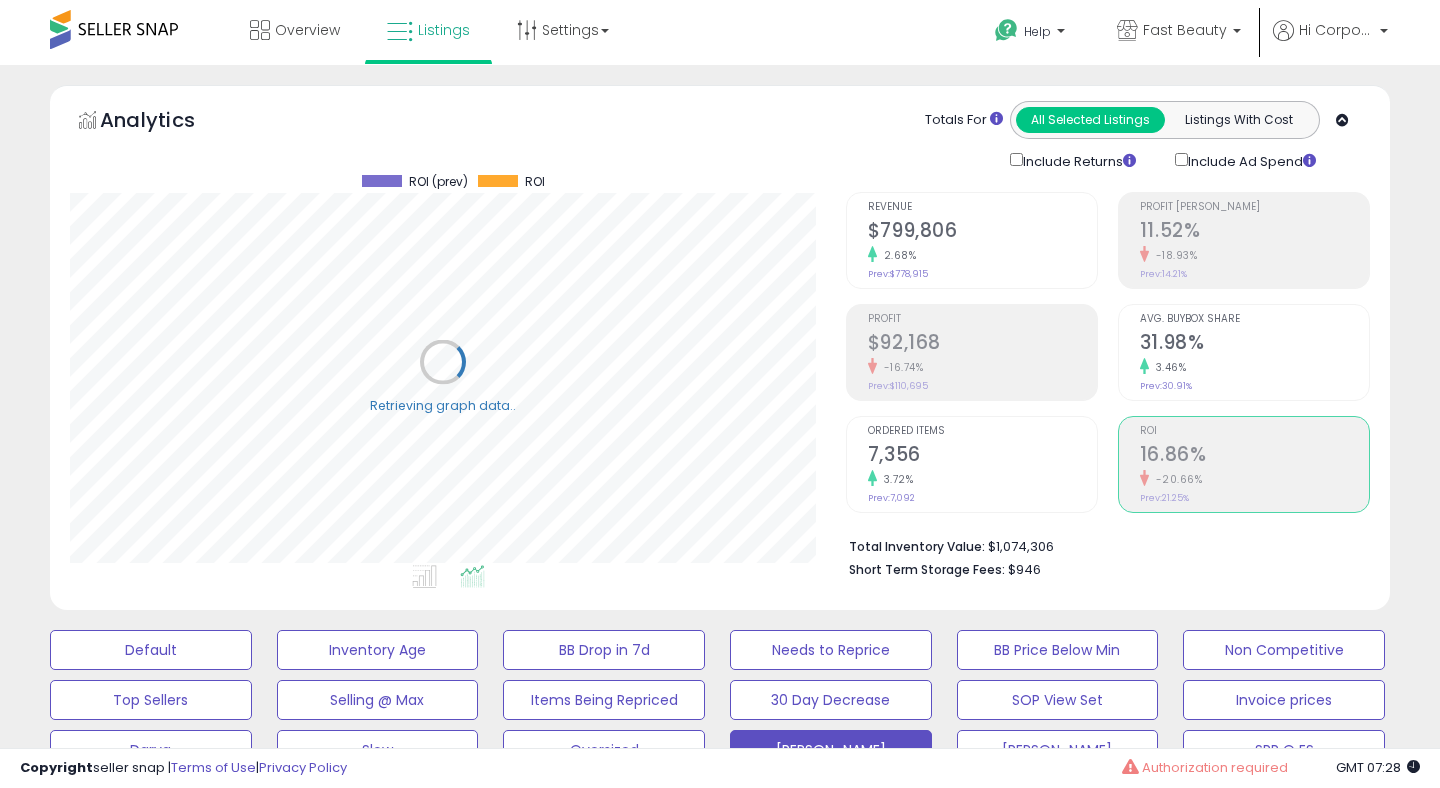 scroll, scrollTop: 999590, scrollLeft: 999224, axis: both 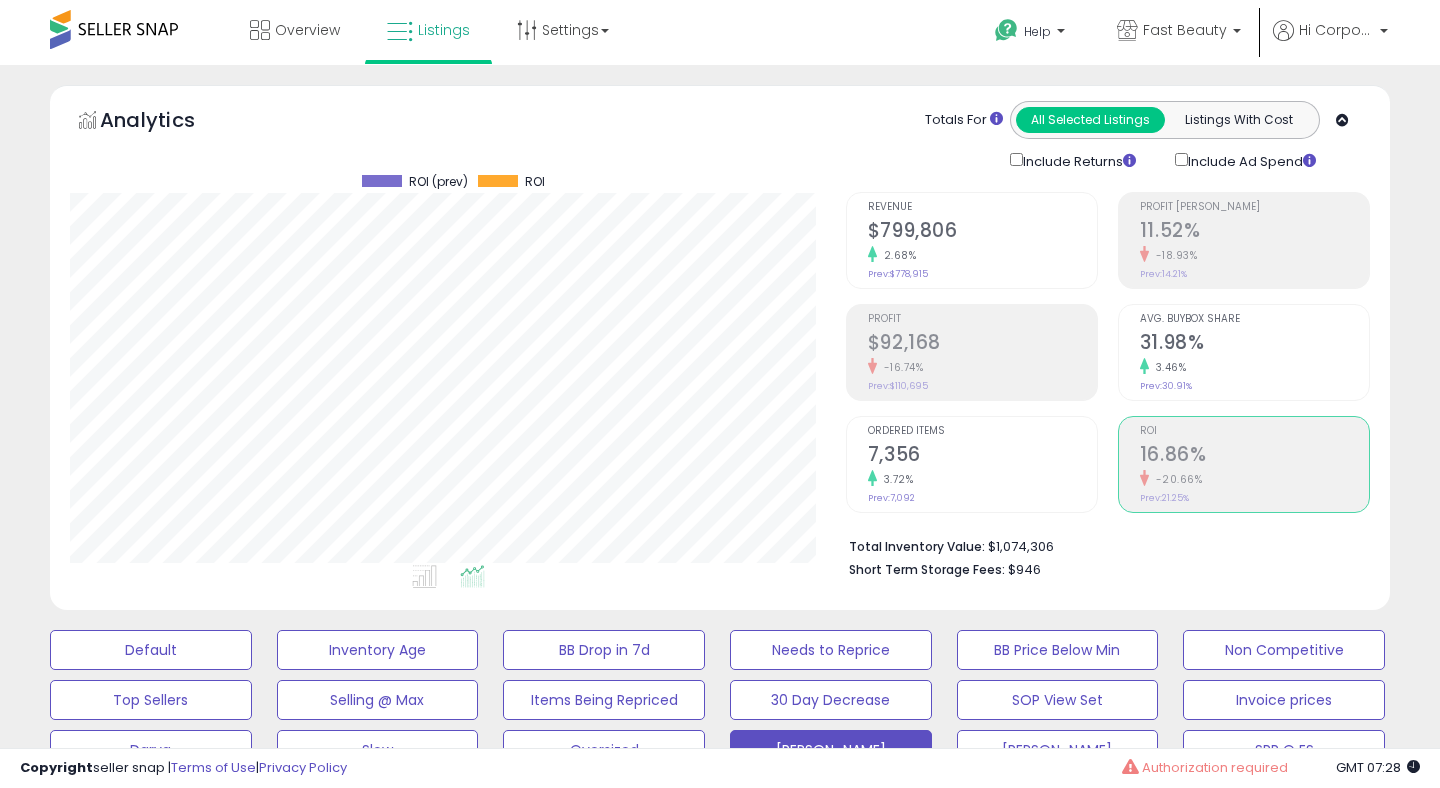 click on "$92,168" at bounding box center [982, 344] 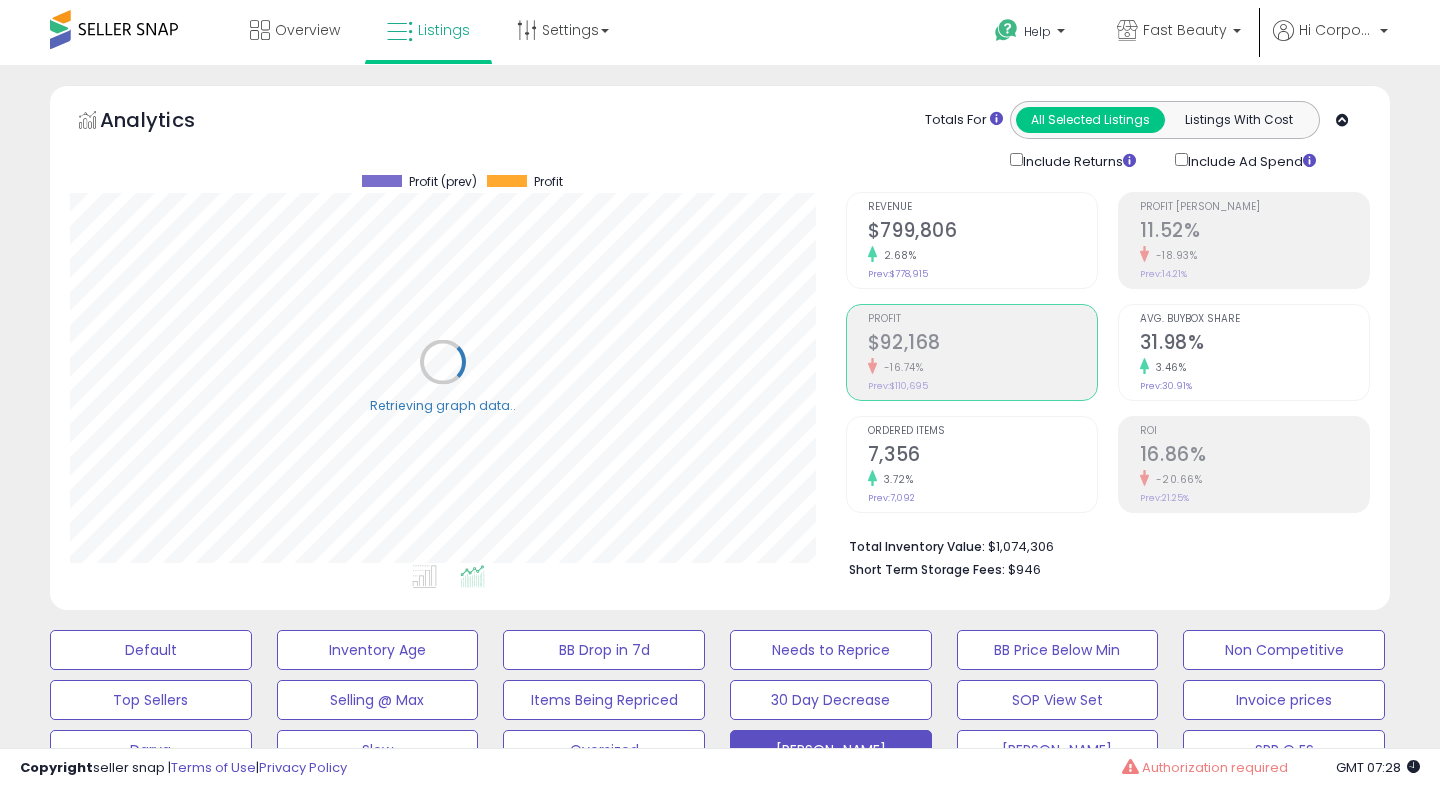 scroll, scrollTop: 999590, scrollLeft: 999224, axis: both 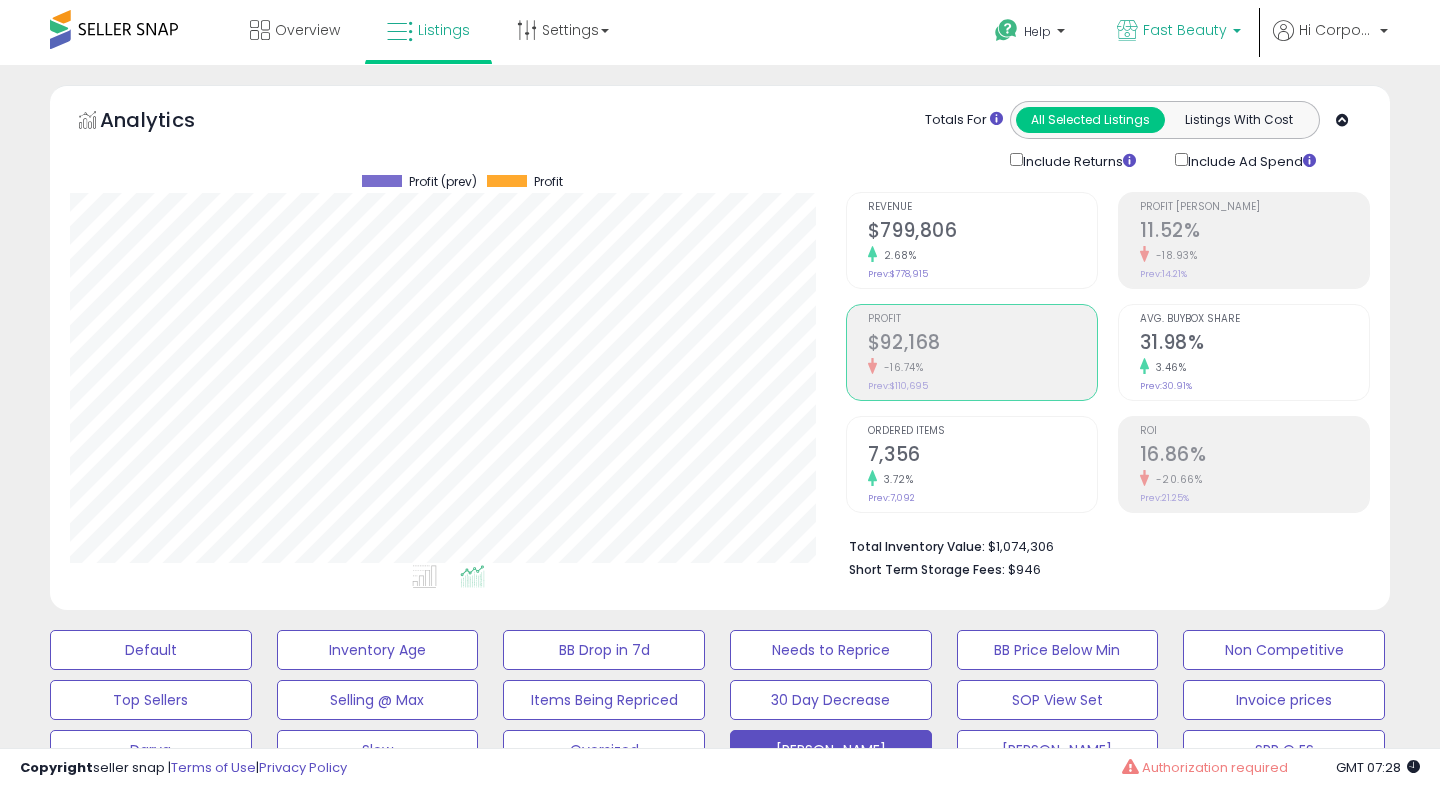 click on "Fast Beauty" at bounding box center [1185, 30] 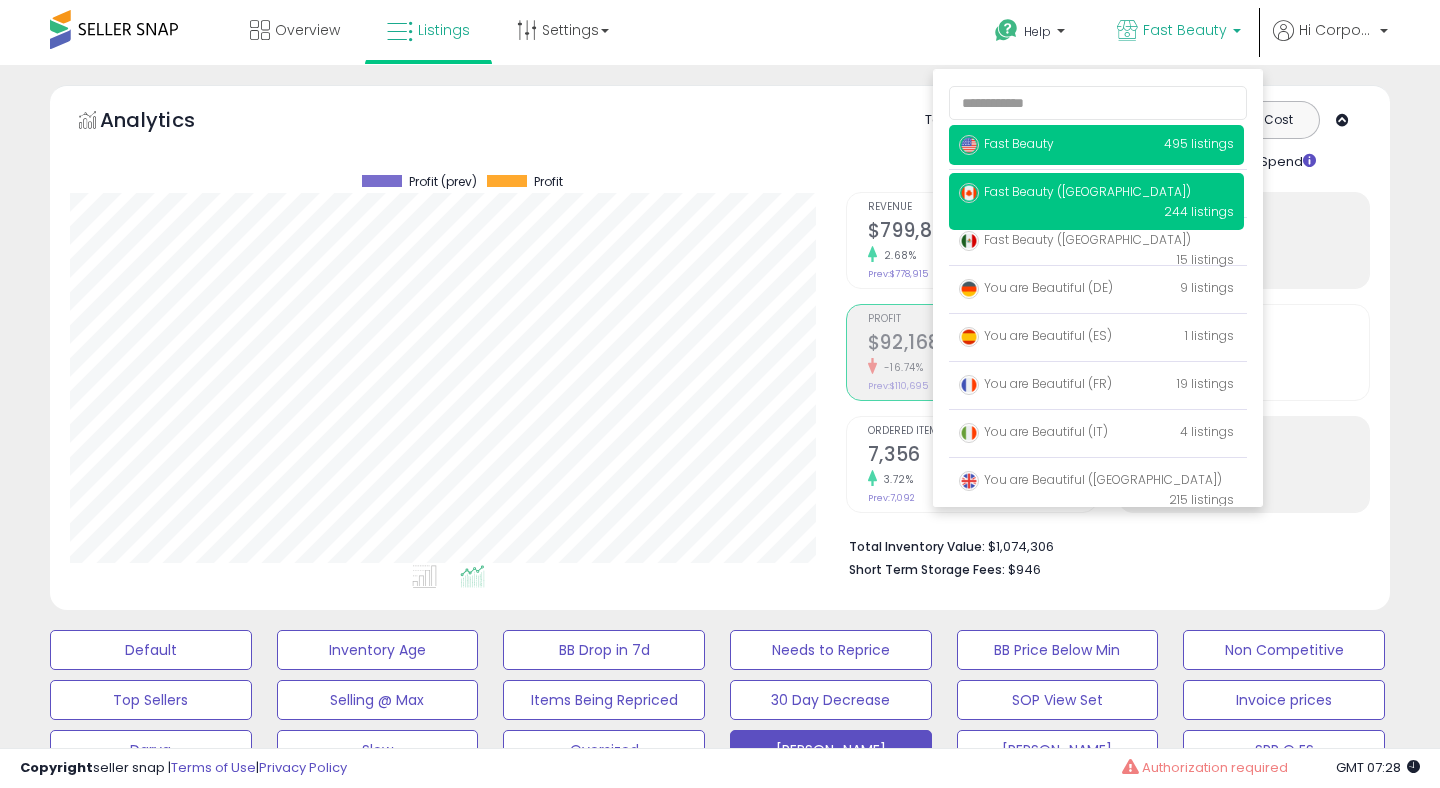 click on "Fast Beauty ([GEOGRAPHIC_DATA])" at bounding box center [1075, 191] 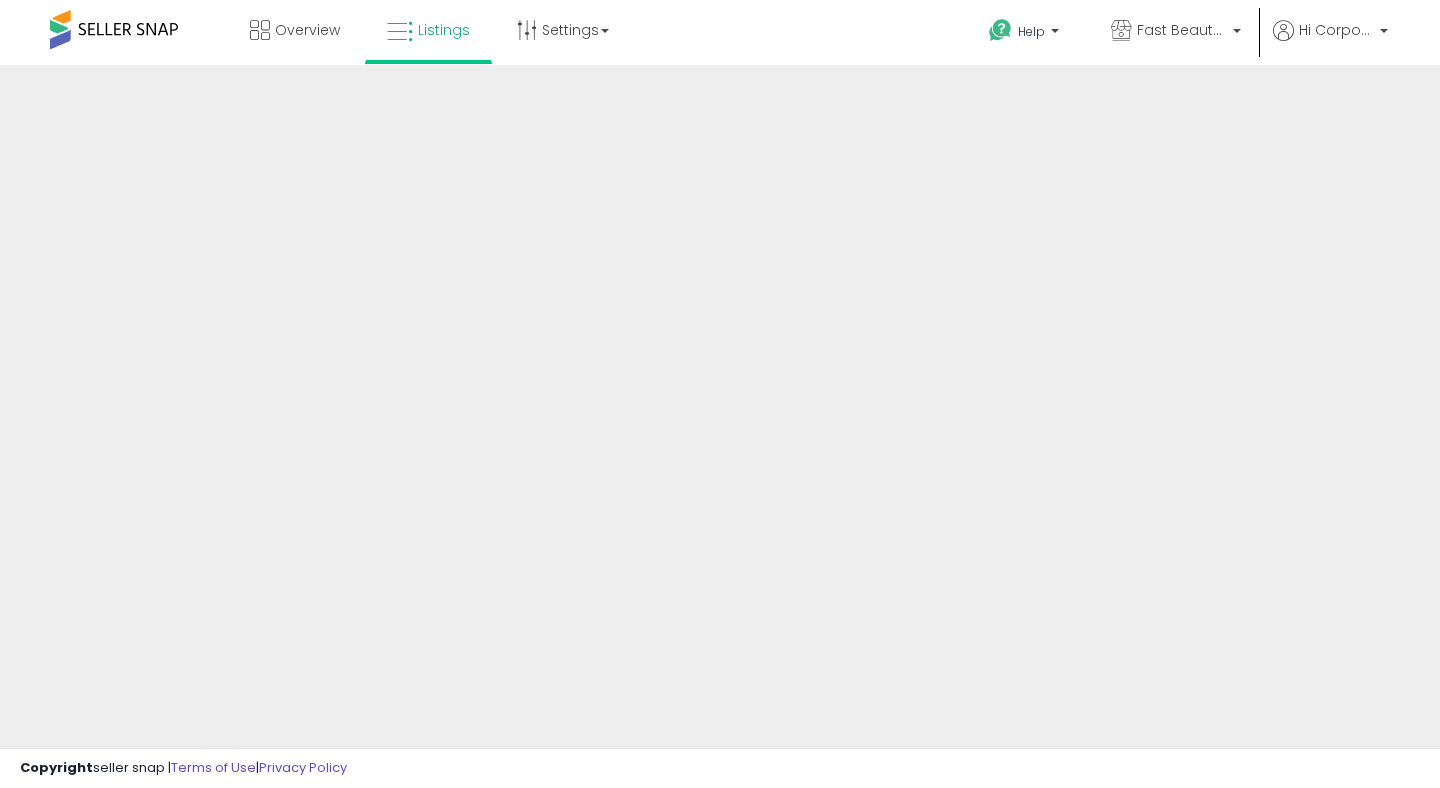 scroll, scrollTop: 0, scrollLeft: 0, axis: both 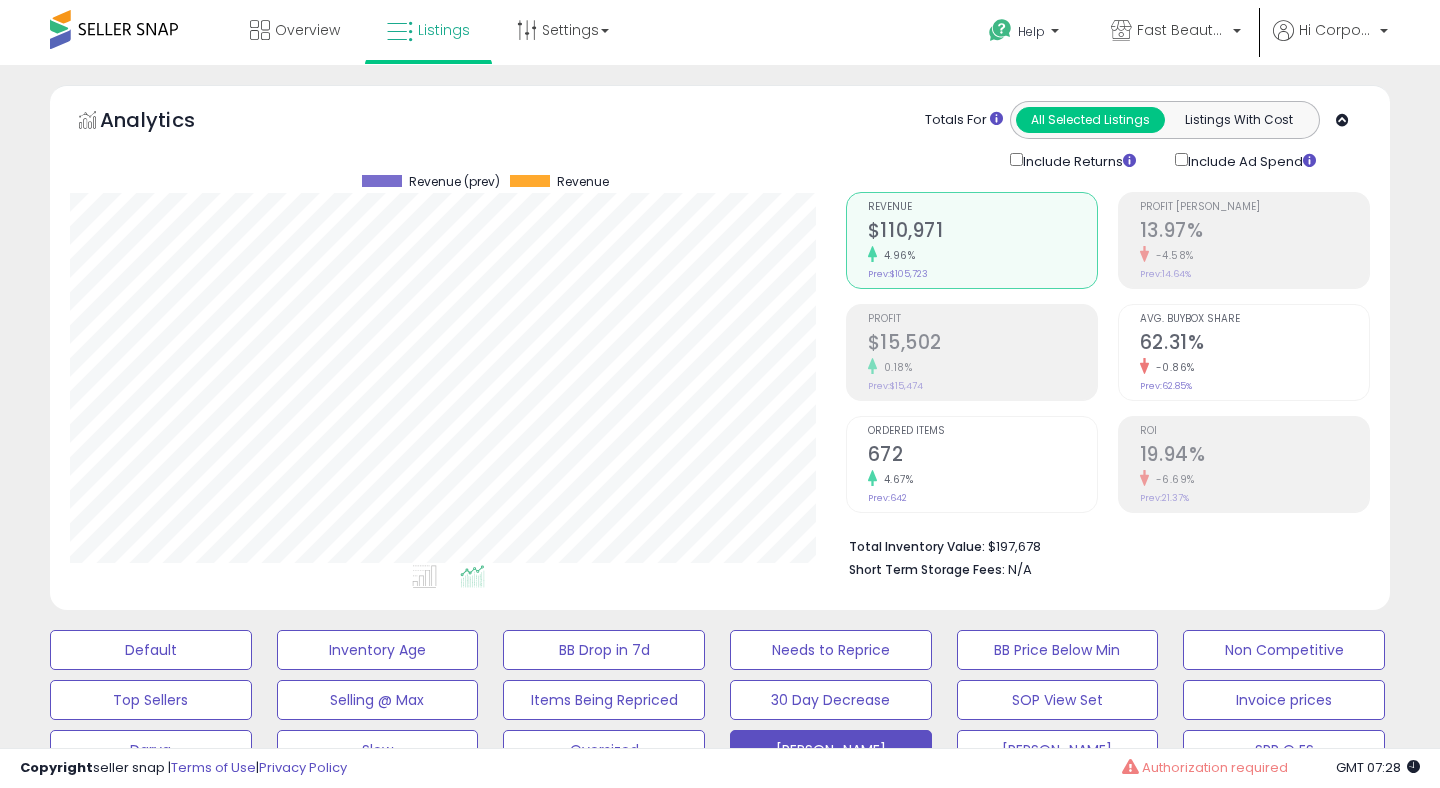 click on "19.94%" at bounding box center (1254, 456) 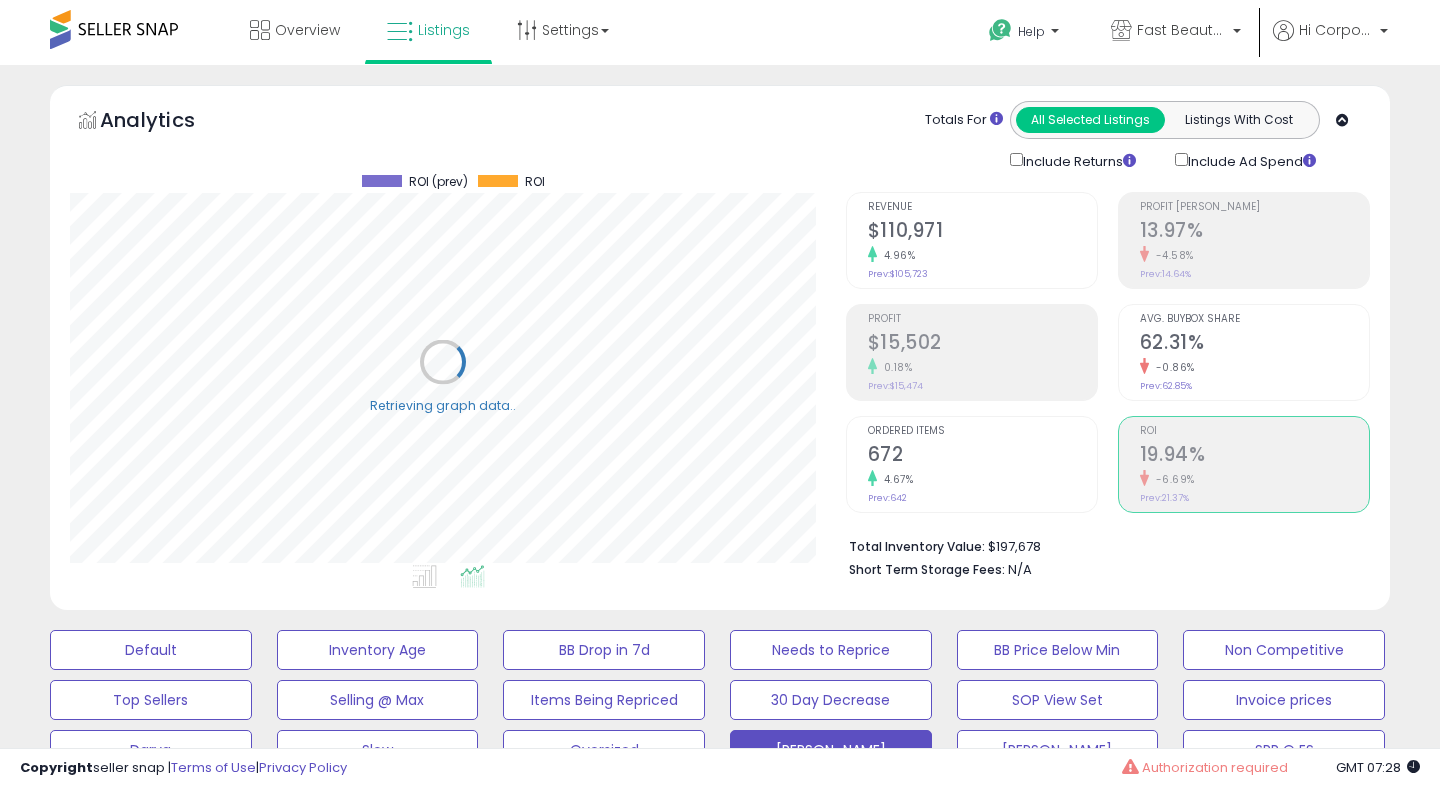 scroll, scrollTop: 999590, scrollLeft: 999224, axis: both 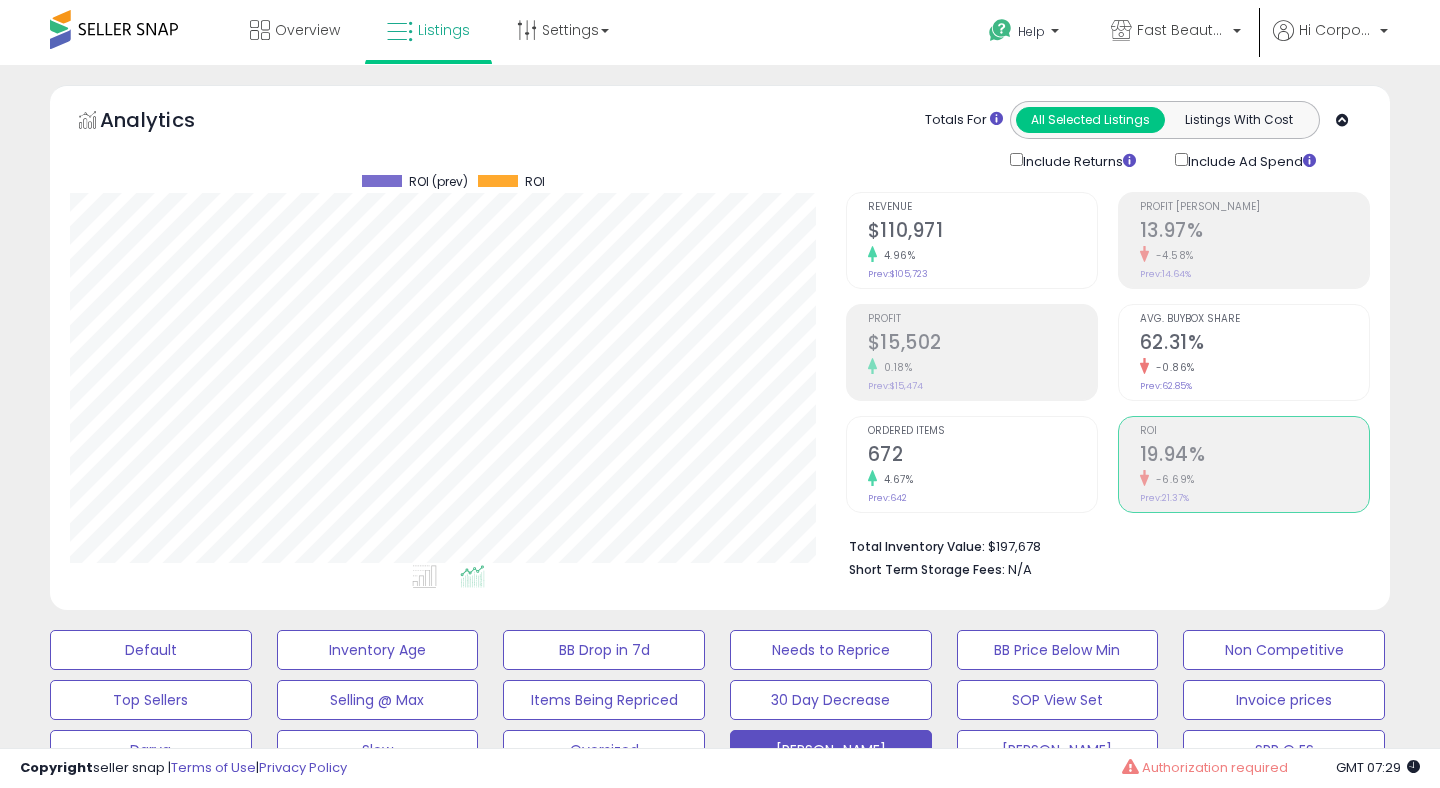 click on "$15,502" at bounding box center (982, 344) 